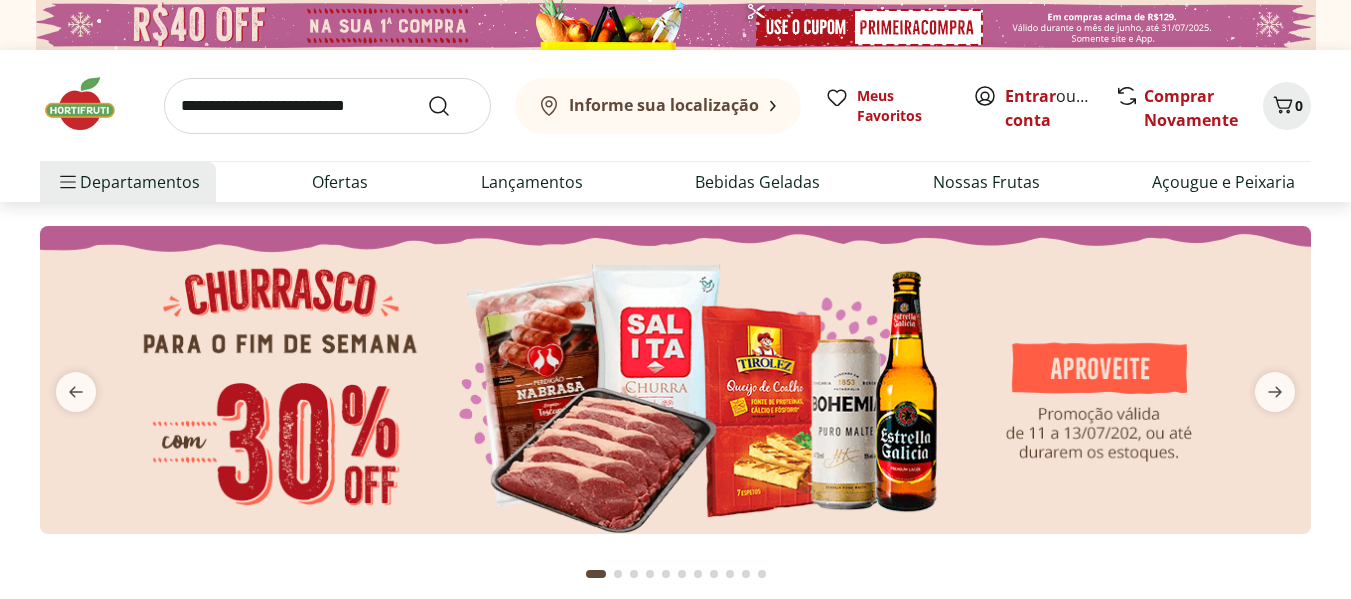 scroll, scrollTop: 0, scrollLeft: 0, axis: both 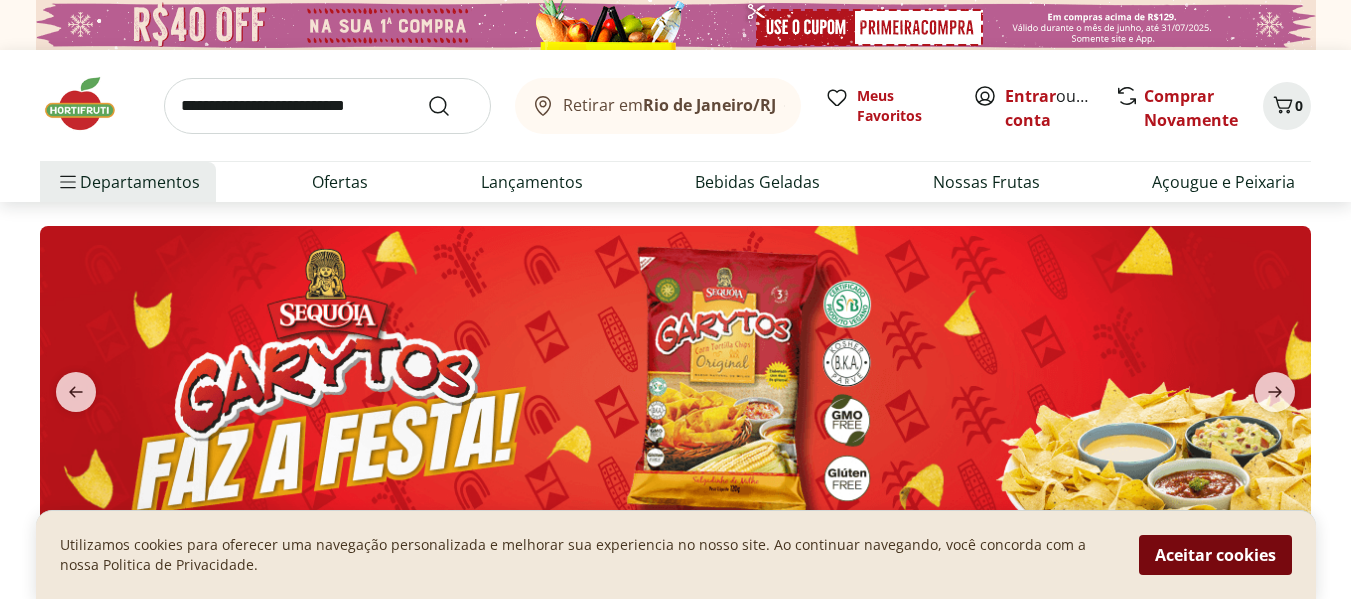 click on "Aceitar cookies" at bounding box center [1215, 555] 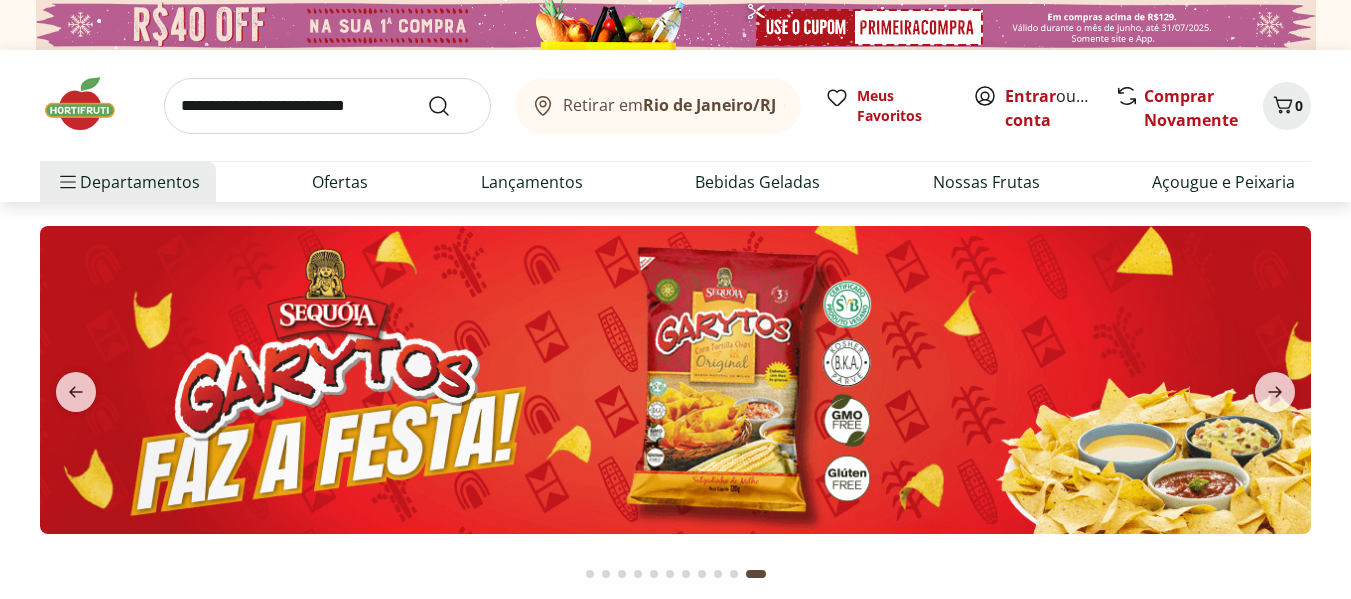click at bounding box center (676, 25) 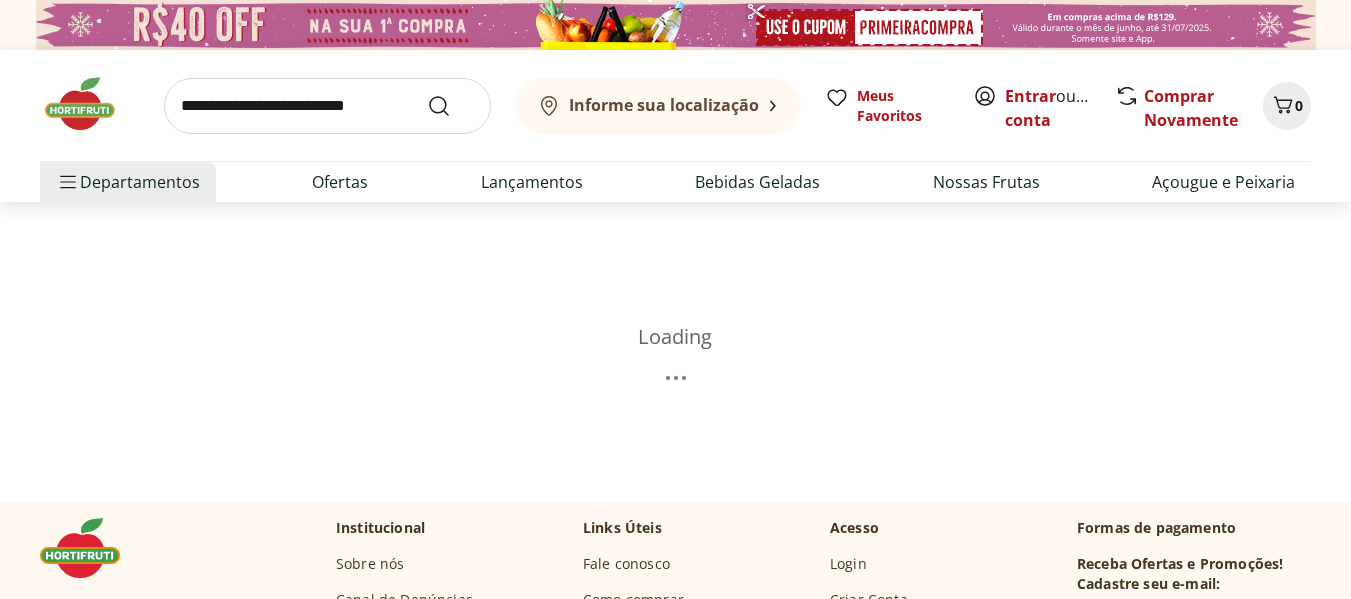 scroll, scrollTop: 0, scrollLeft: 0, axis: both 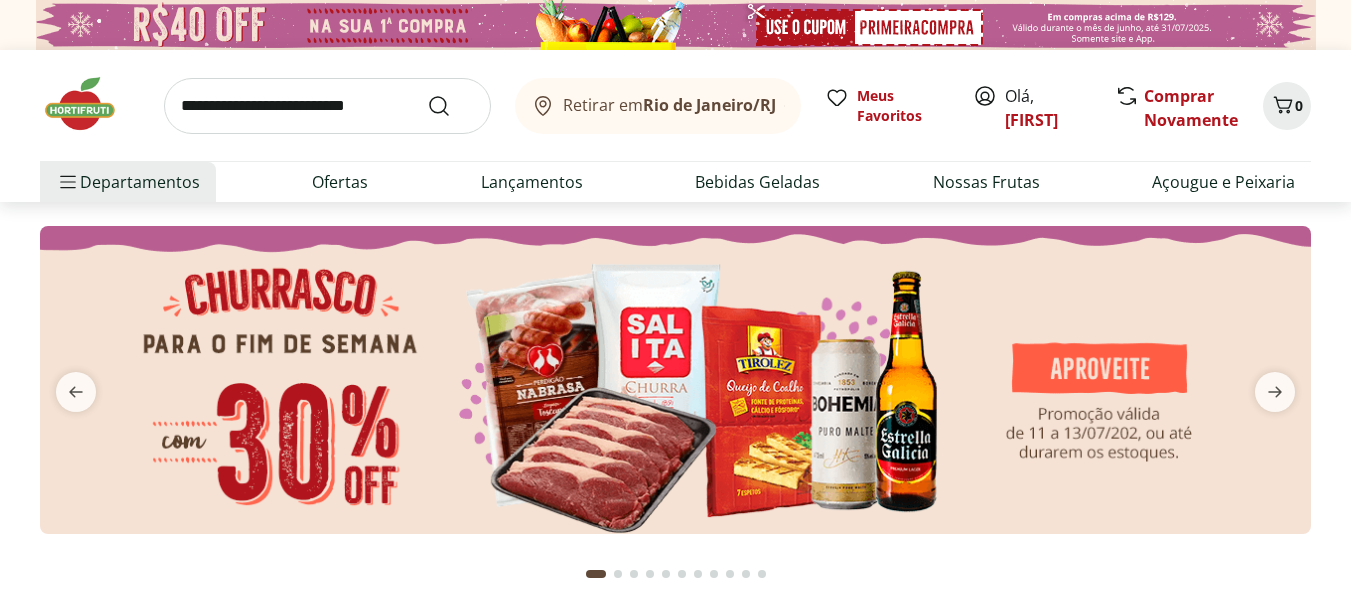 click at bounding box center (327, 106) 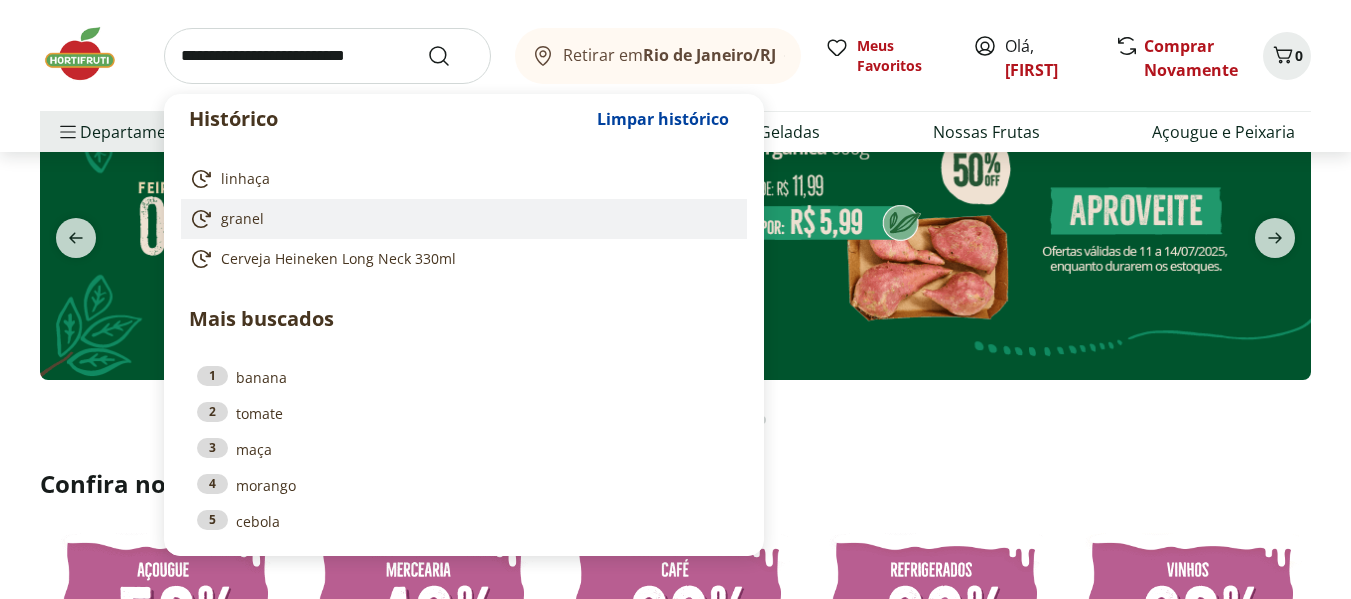 scroll, scrollTop: 0, scrollLeft: 0, axis: both 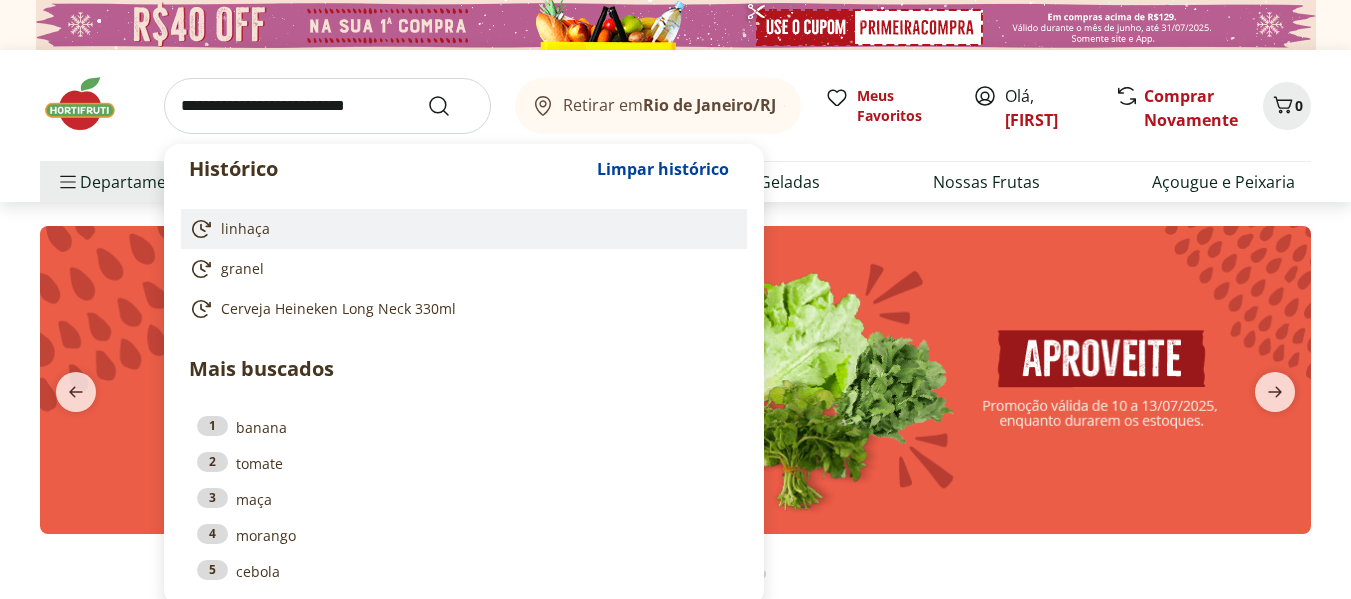 click on "linhaça" at bounding box center (460, 229) 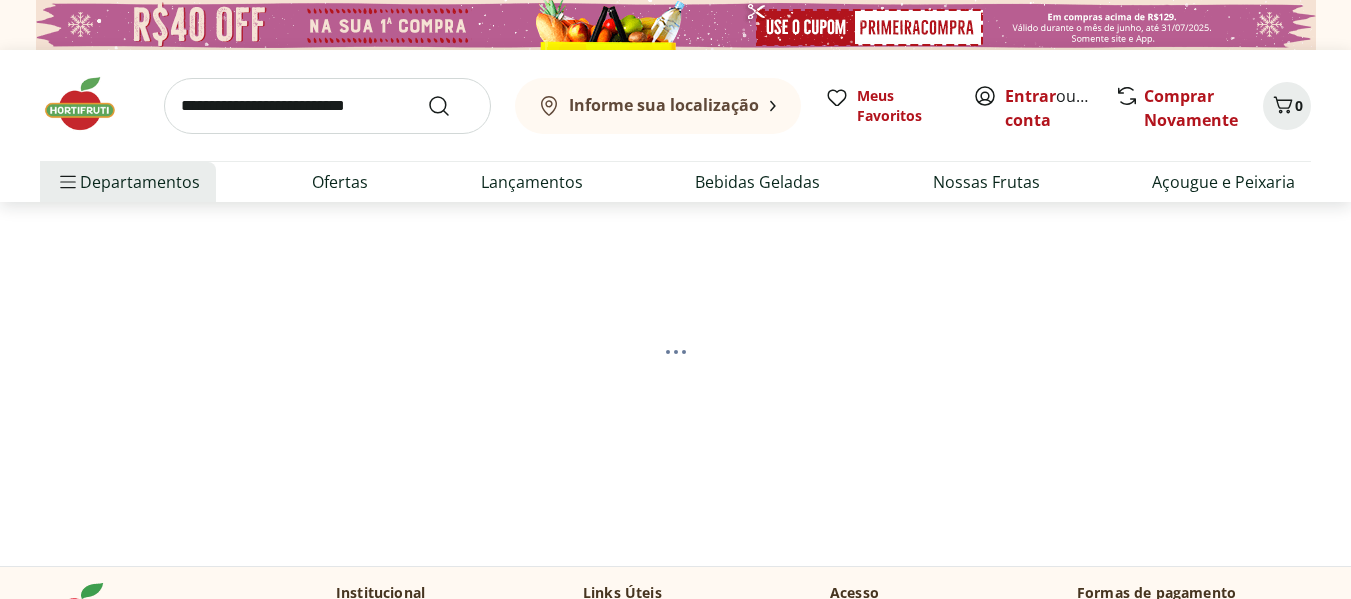 scroll, scrollTop: 0, scrollLeft: 0, axis: both 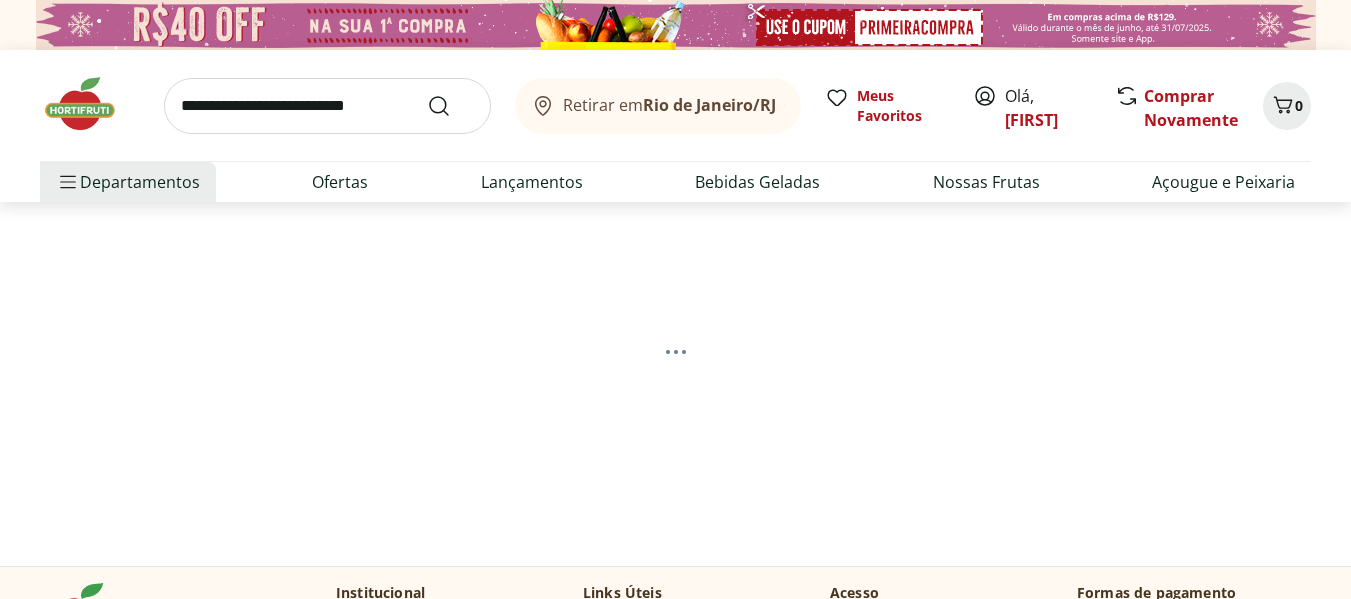 select on "**********" 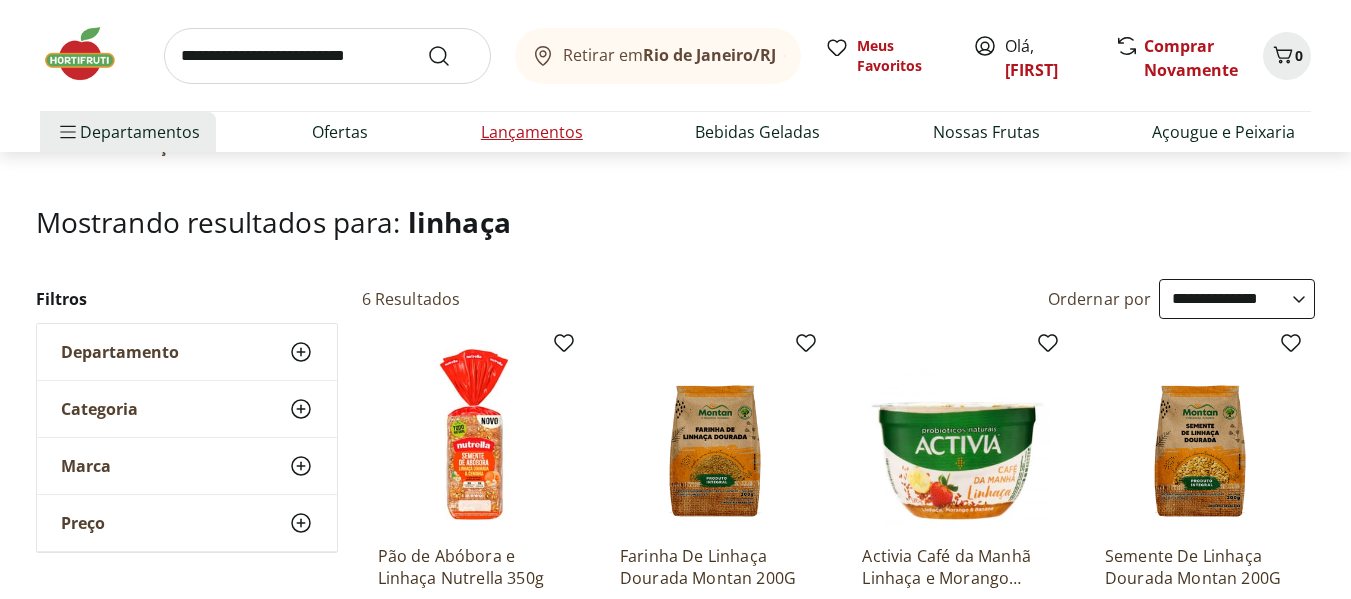 scroll, scrollTop: 85, scrollLeft: 0, axis: vertical 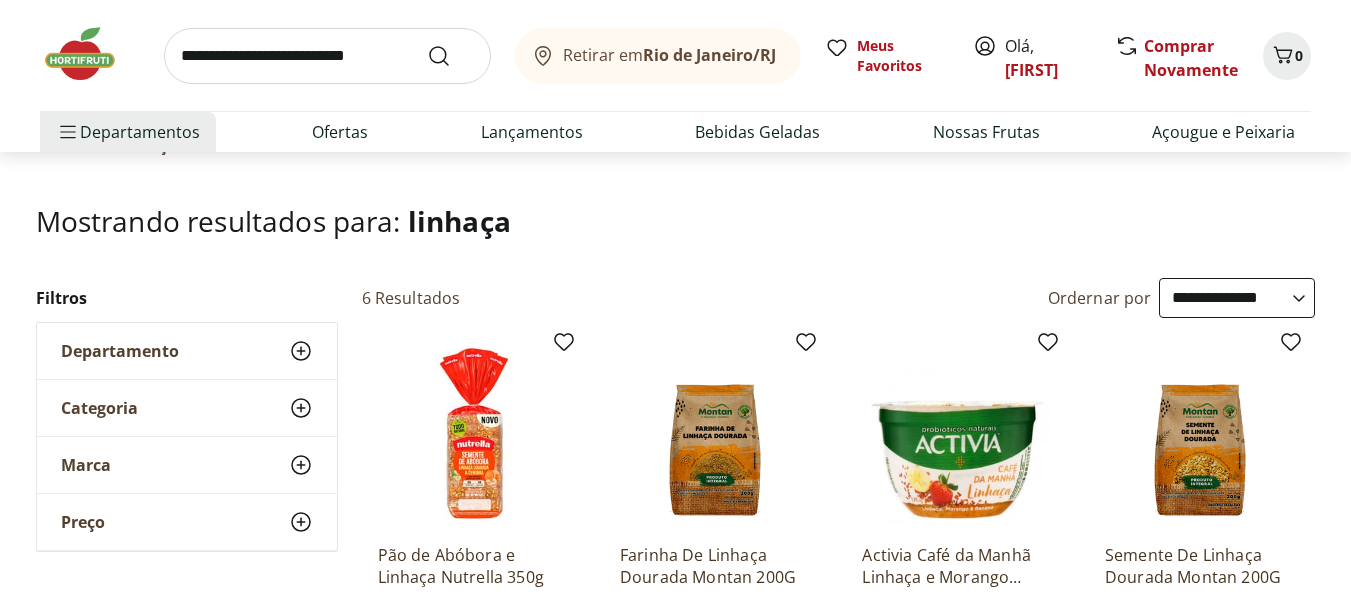 click at bounding box center (90, 54) 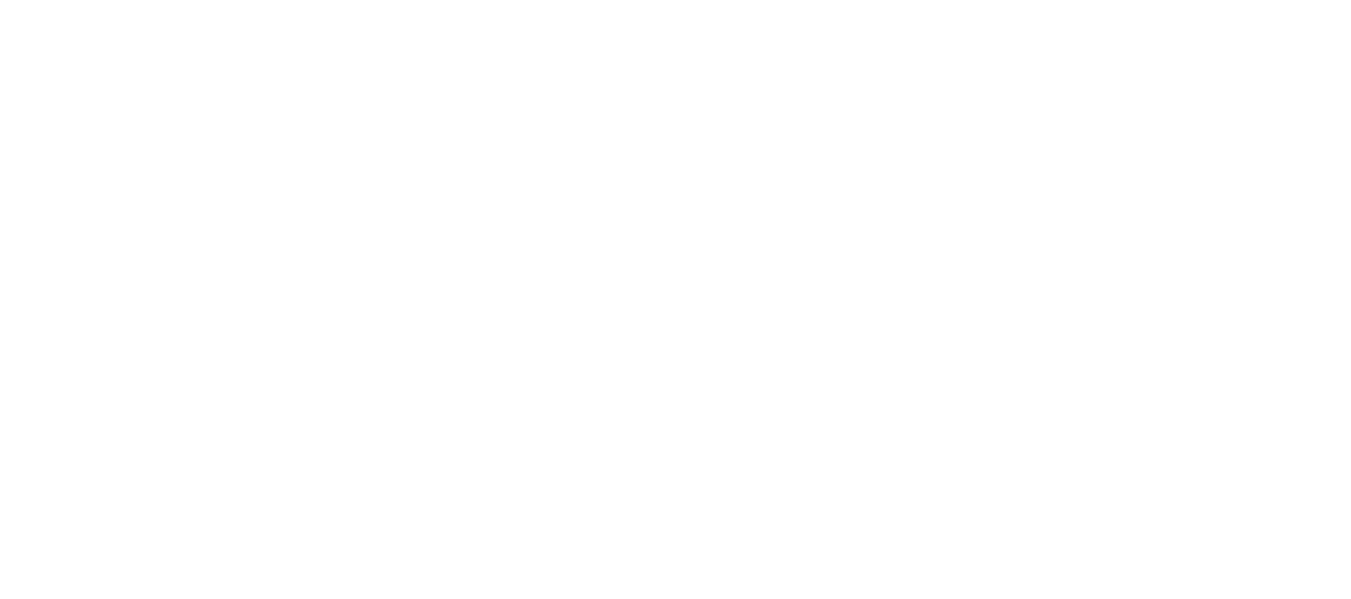 scroll, scrollTop: 0, scrollLeft: 0, axis: both 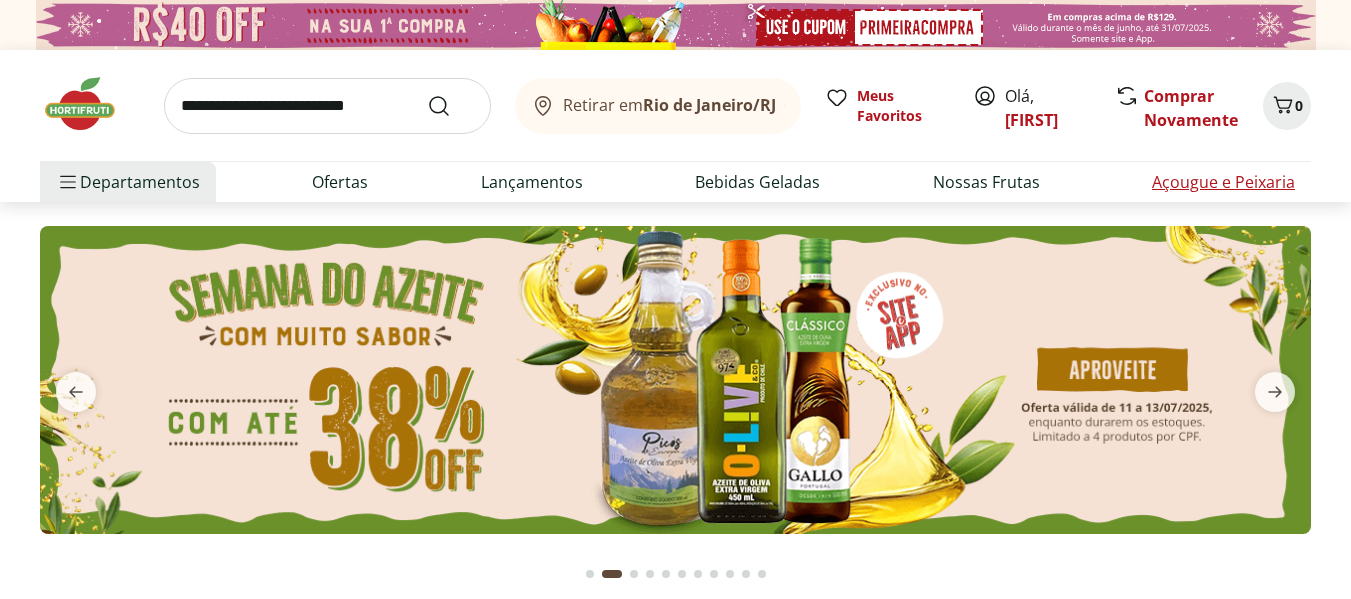 click on "Açougue e Peixaria" at bounding box center (1223, 182) 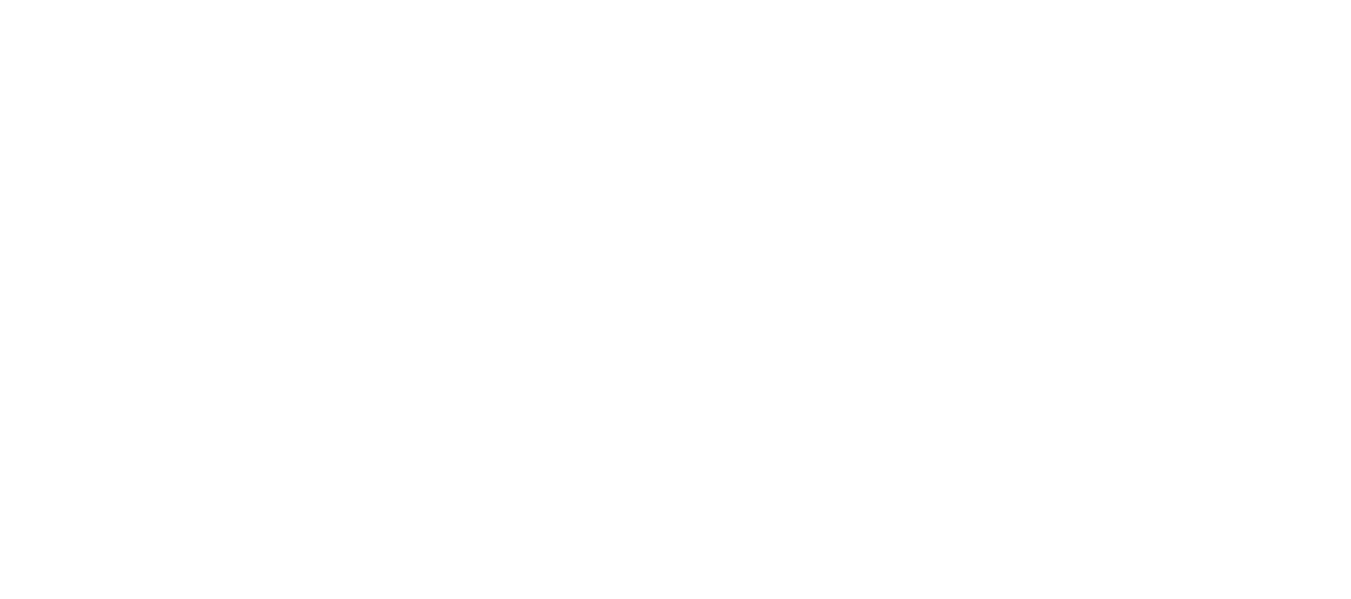 select on "**********" 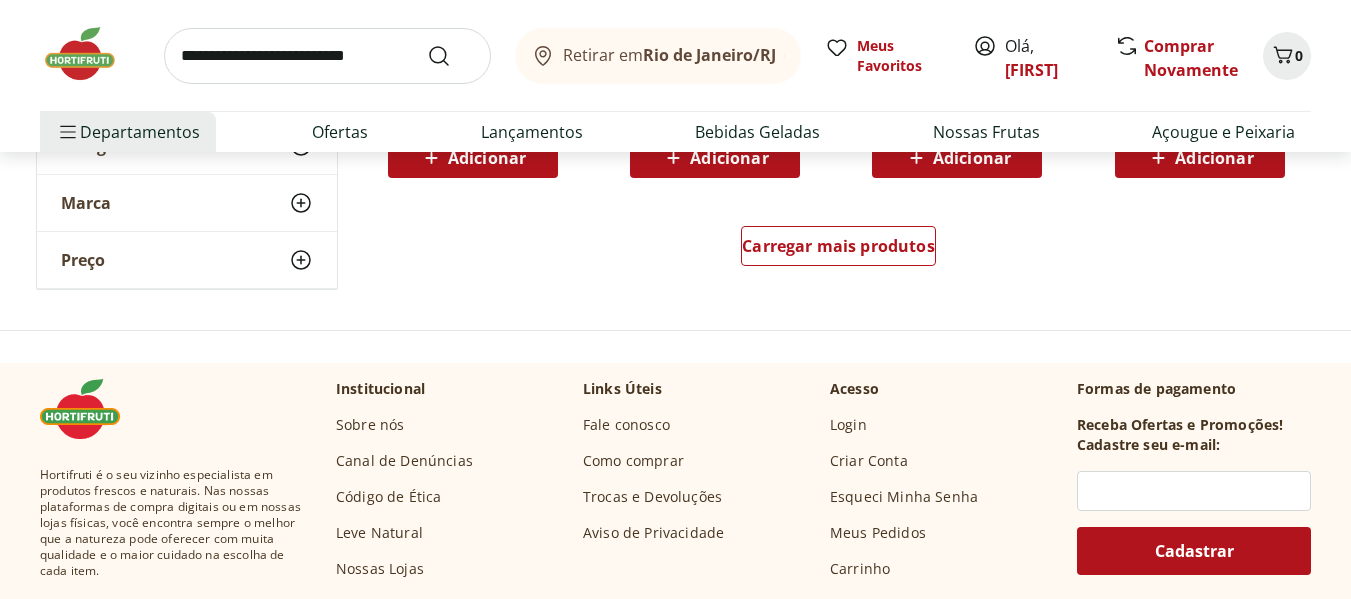 scroll, scrollTop: 1445, scrollLeft: 0, axis: vertical 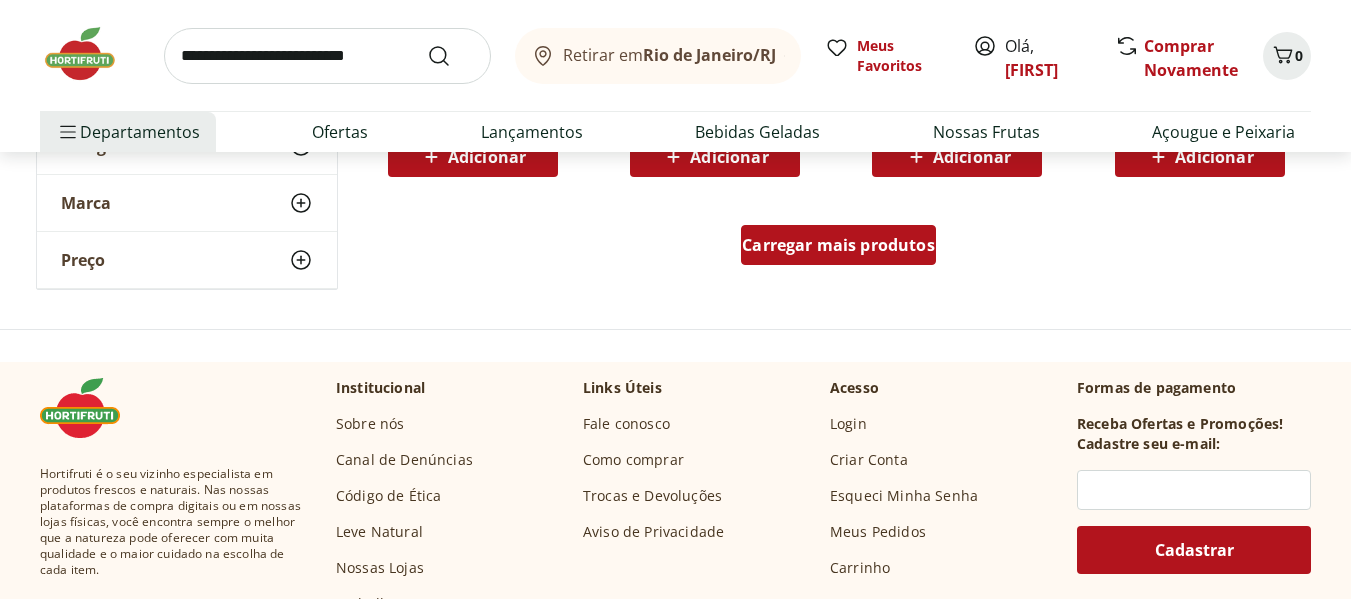 click on "Carregar mais produtos" at bounding box center [838, 245] 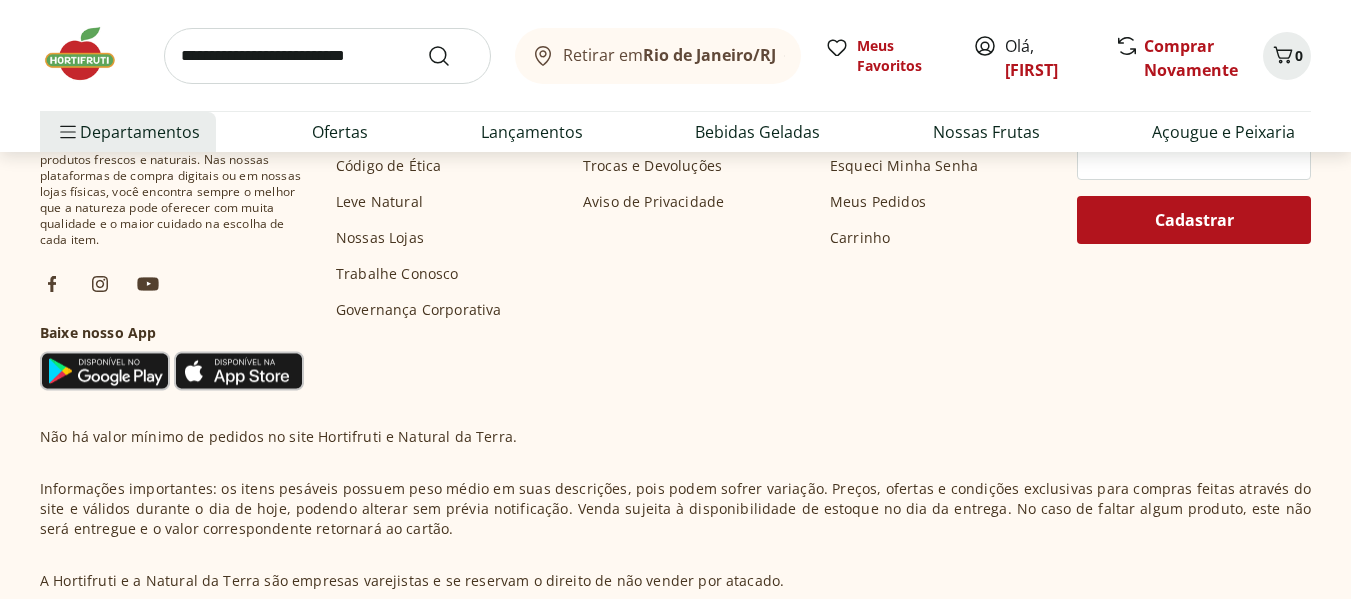 scroll, scrollTop: 3283, scrollLeft: 0, axis: vertical 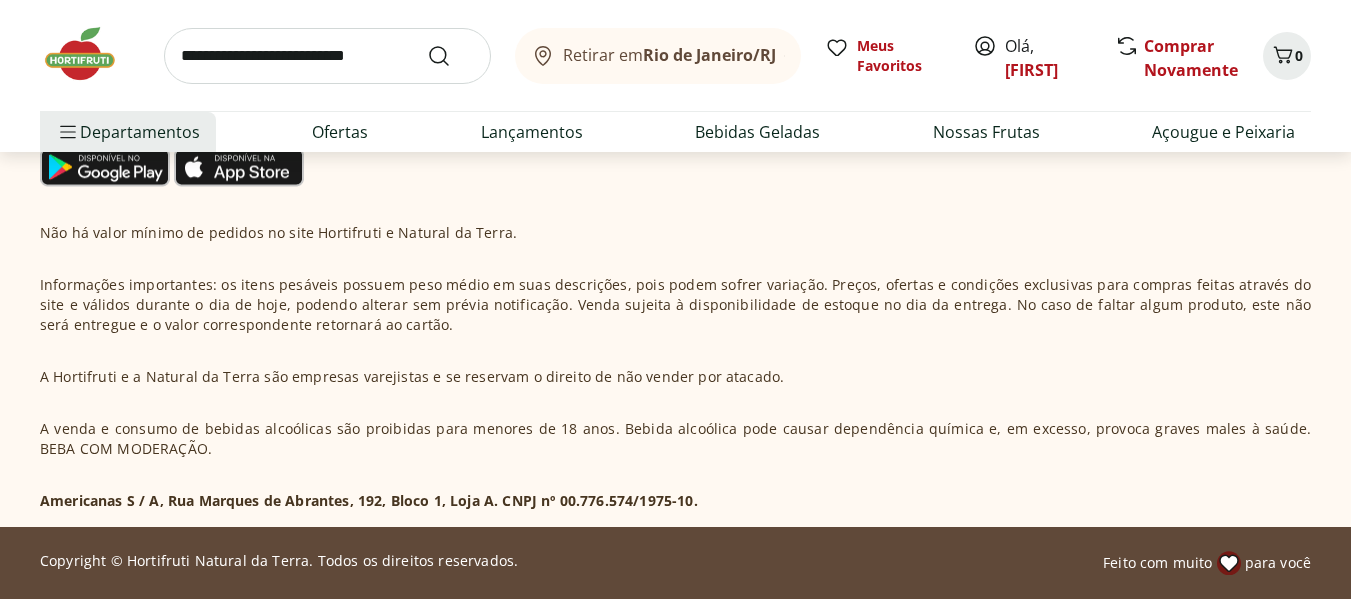 click at bounding box center [90, 54] 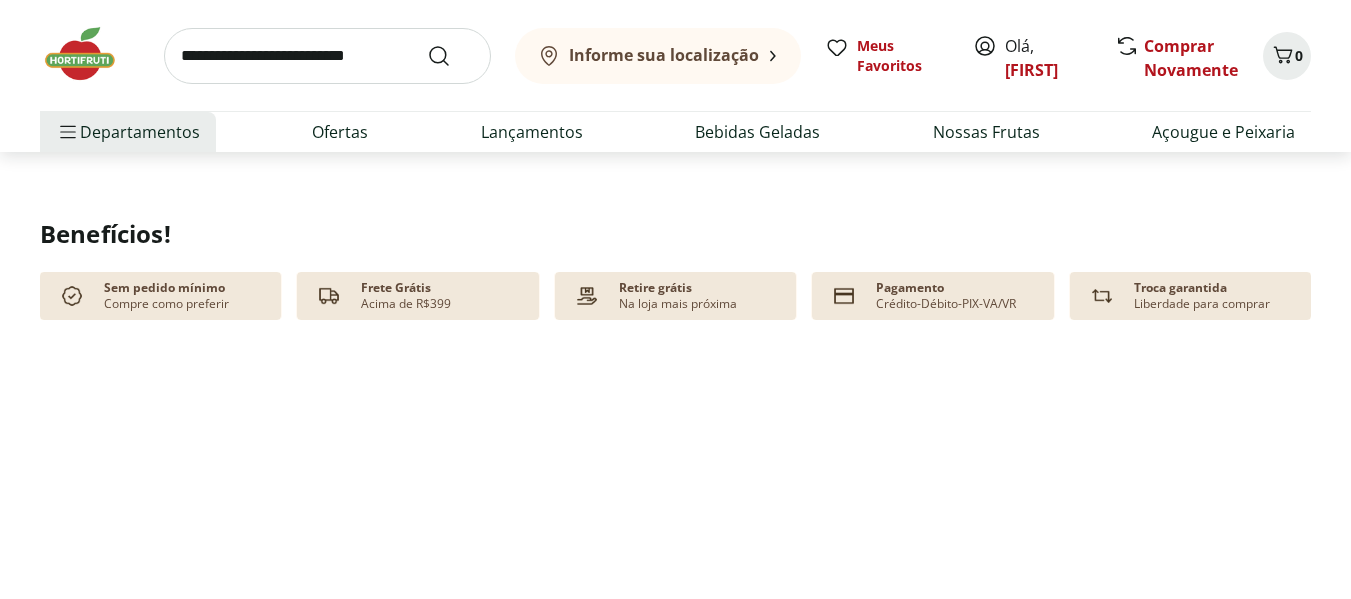 scroll, scrollTop: 0, scrollLeft: 0, axis: both 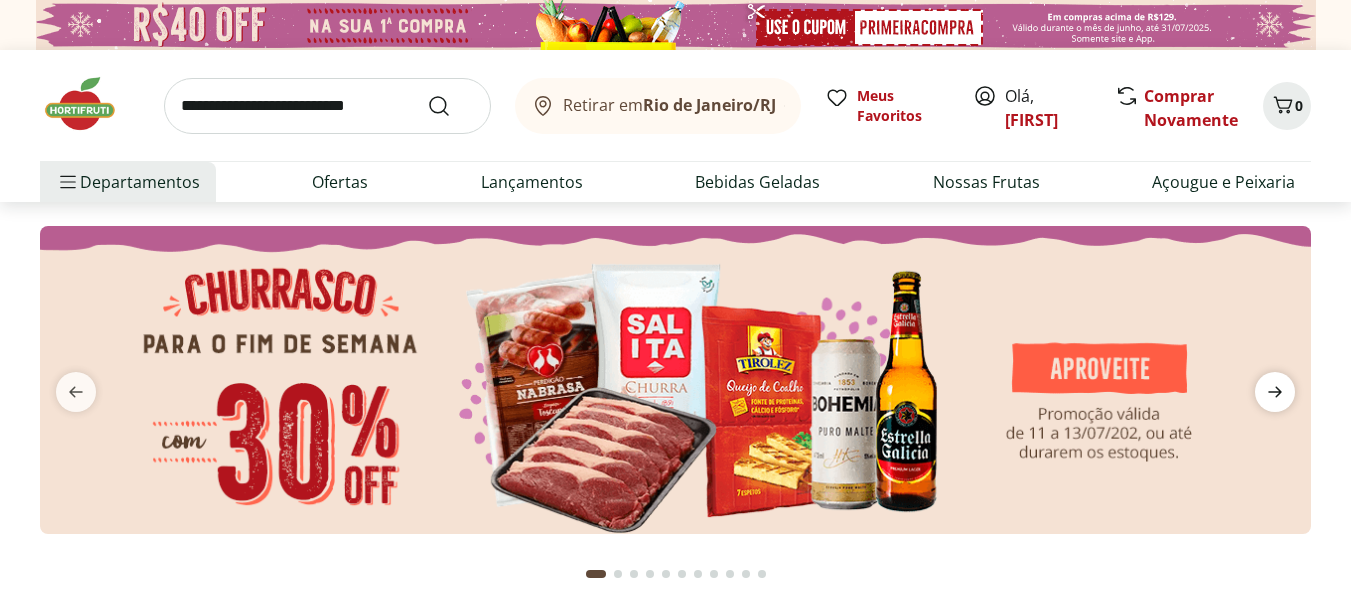 click 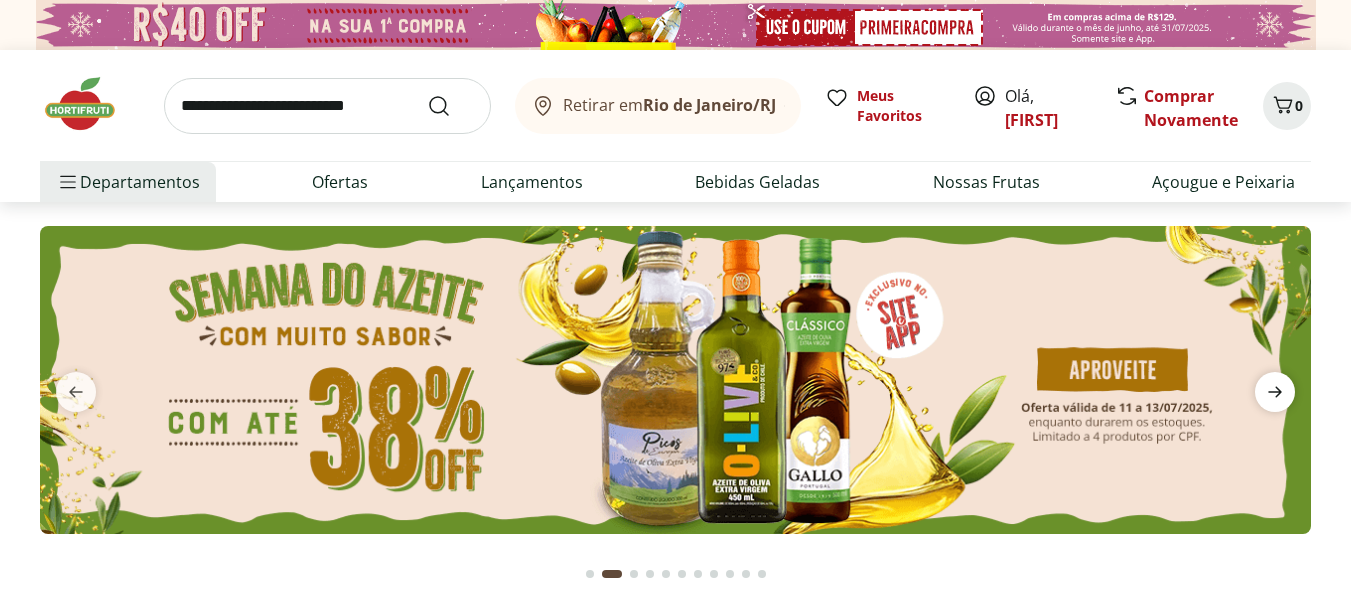 click 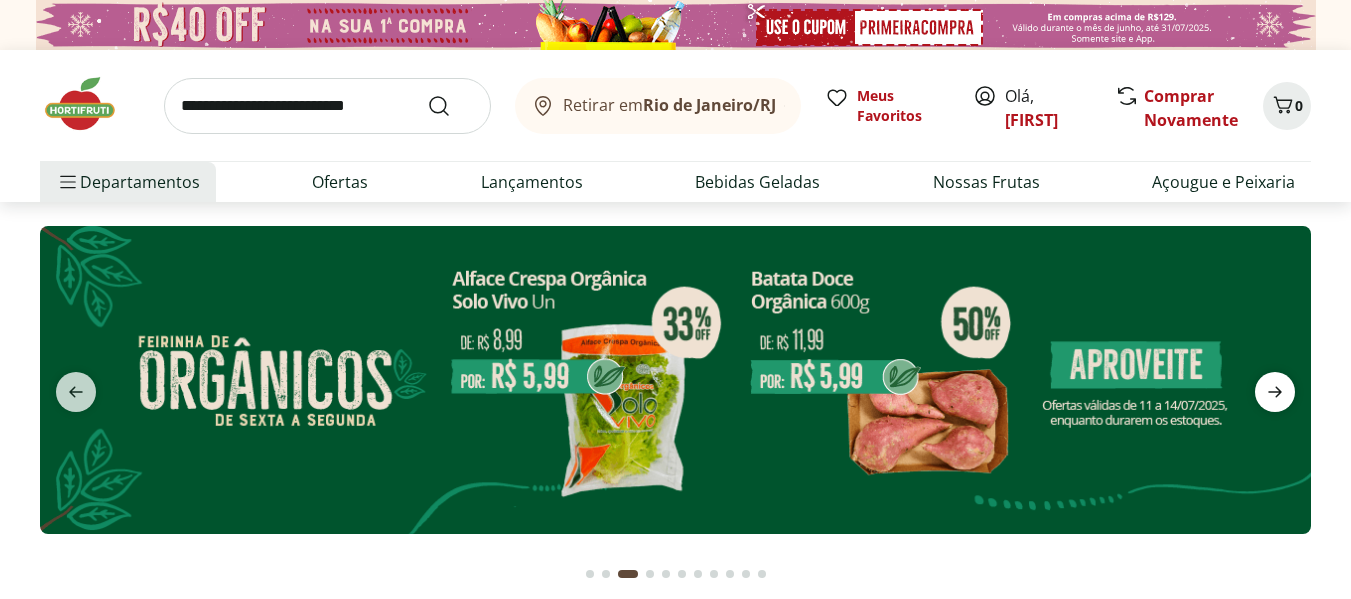 click 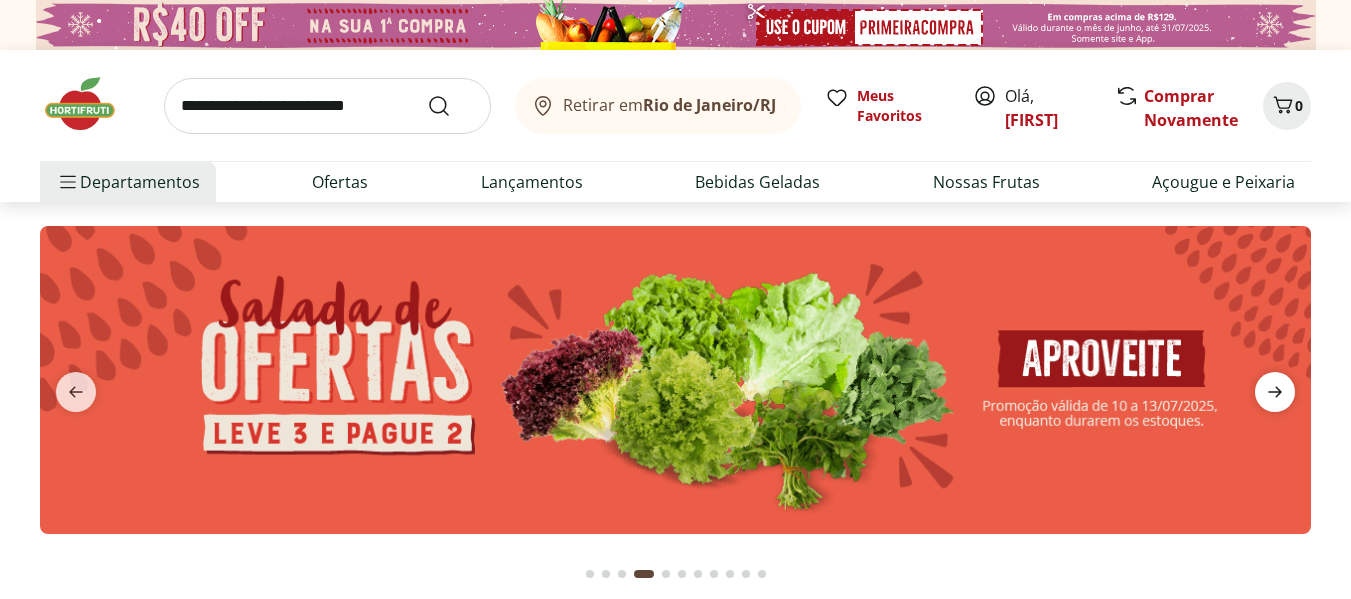 click 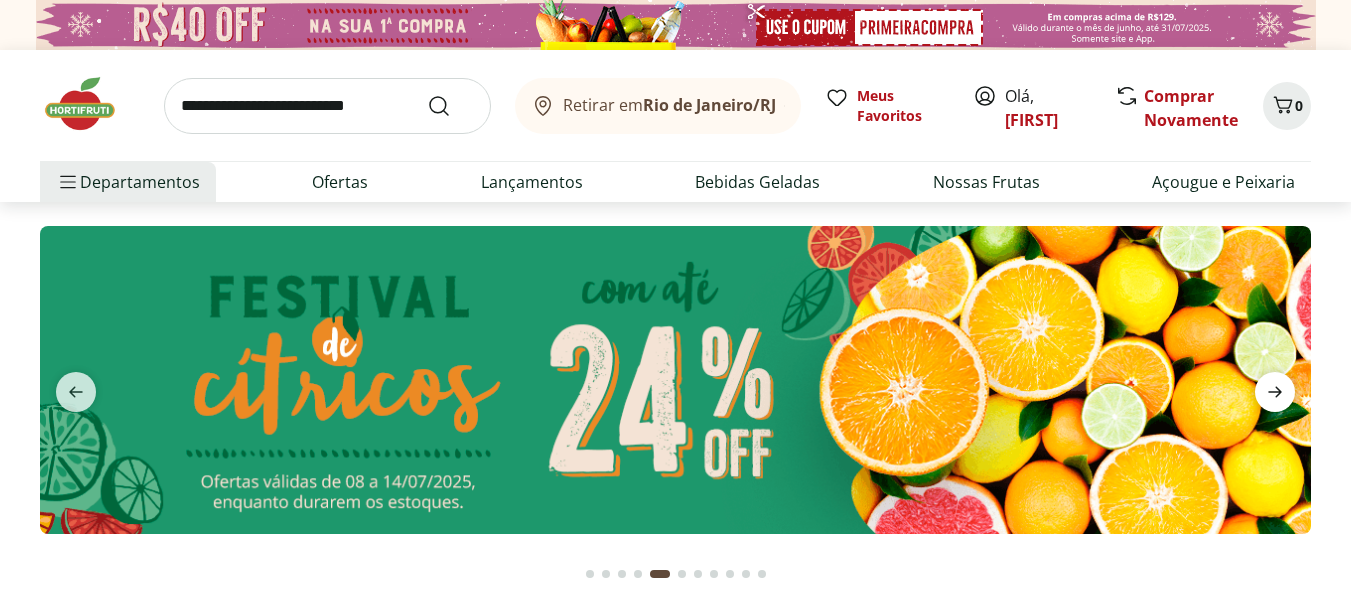 click 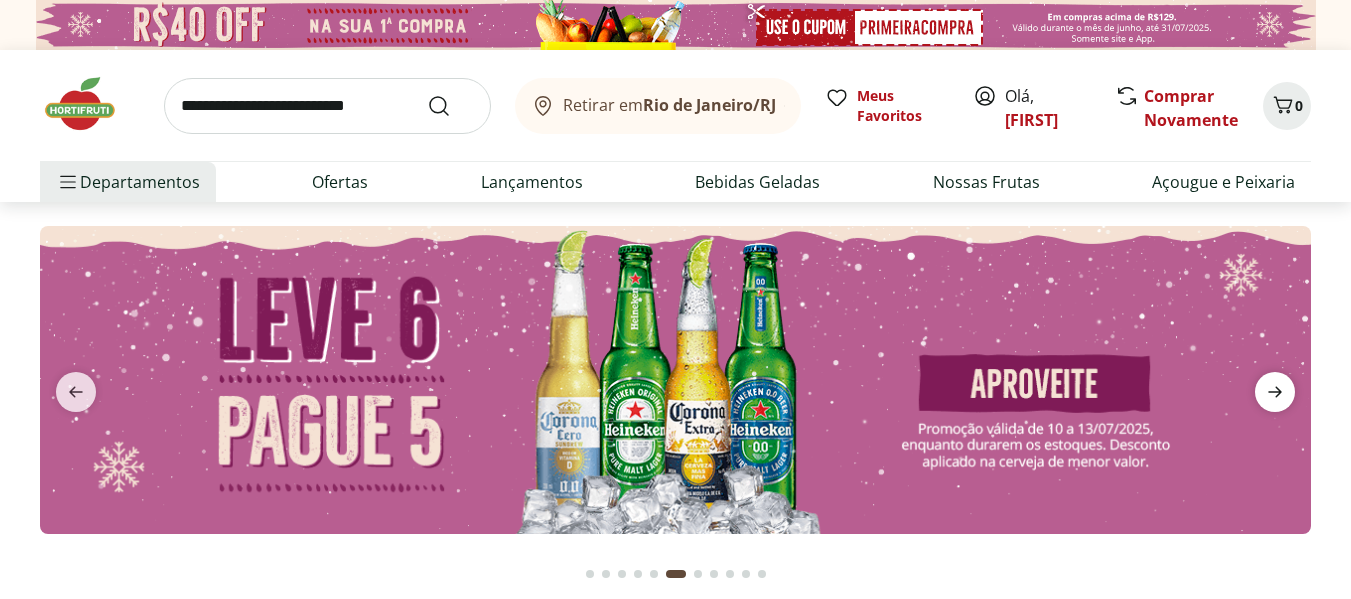 click 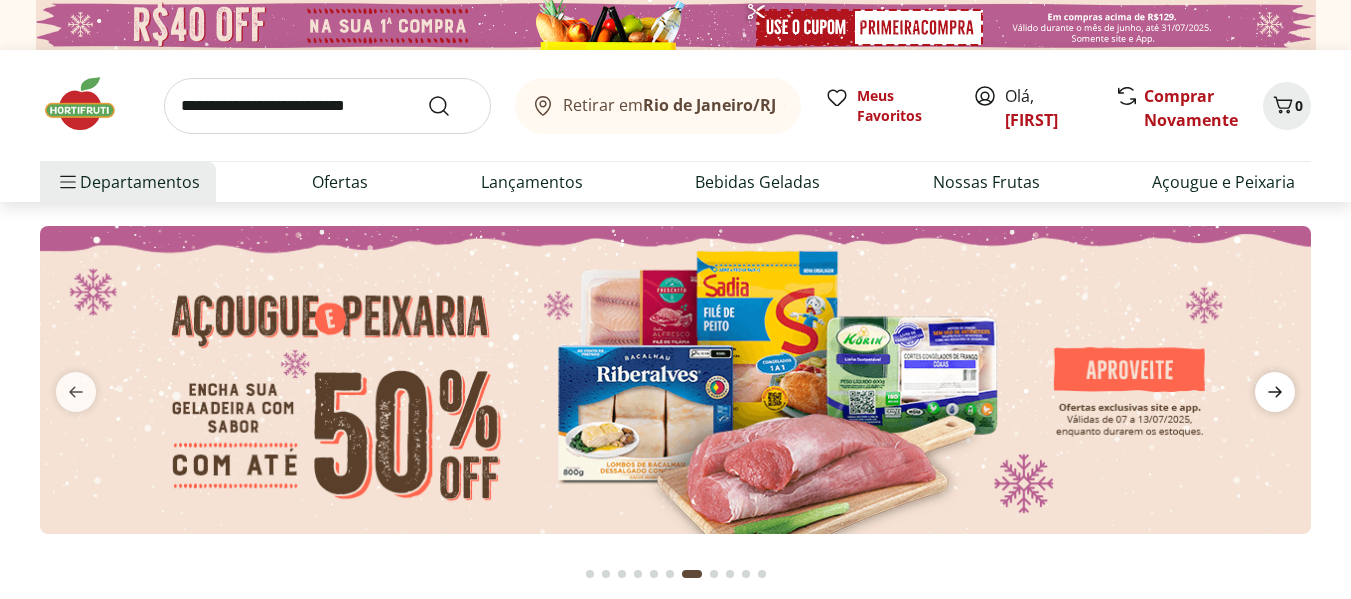 click 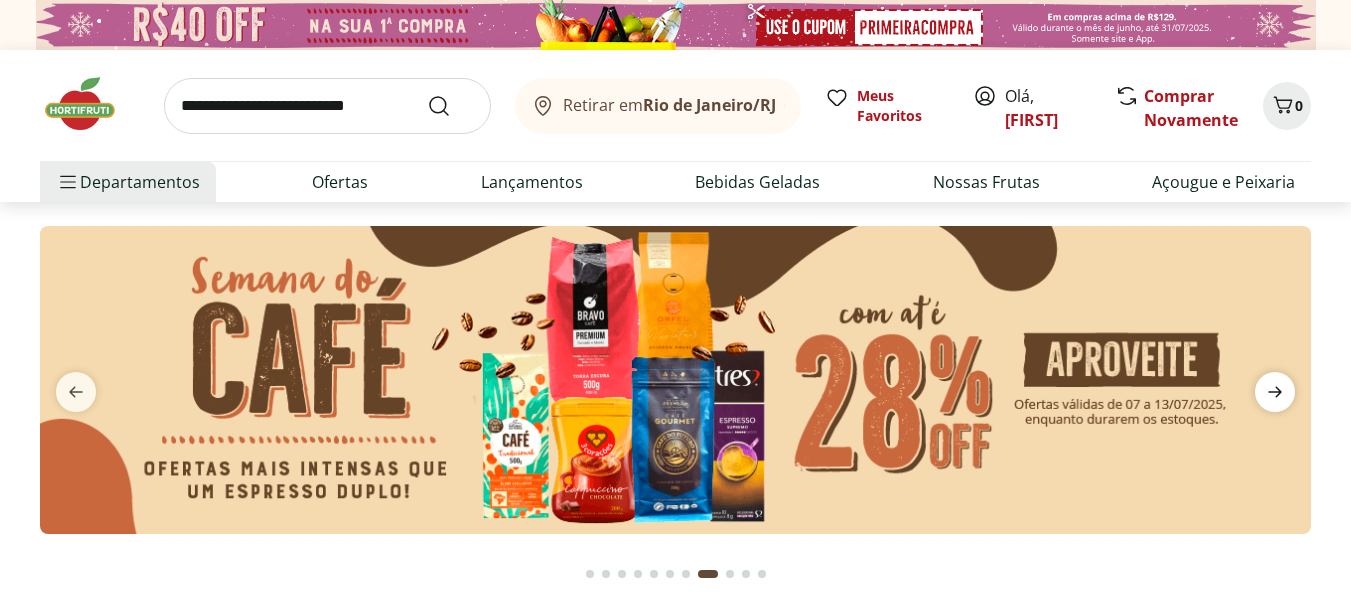 click 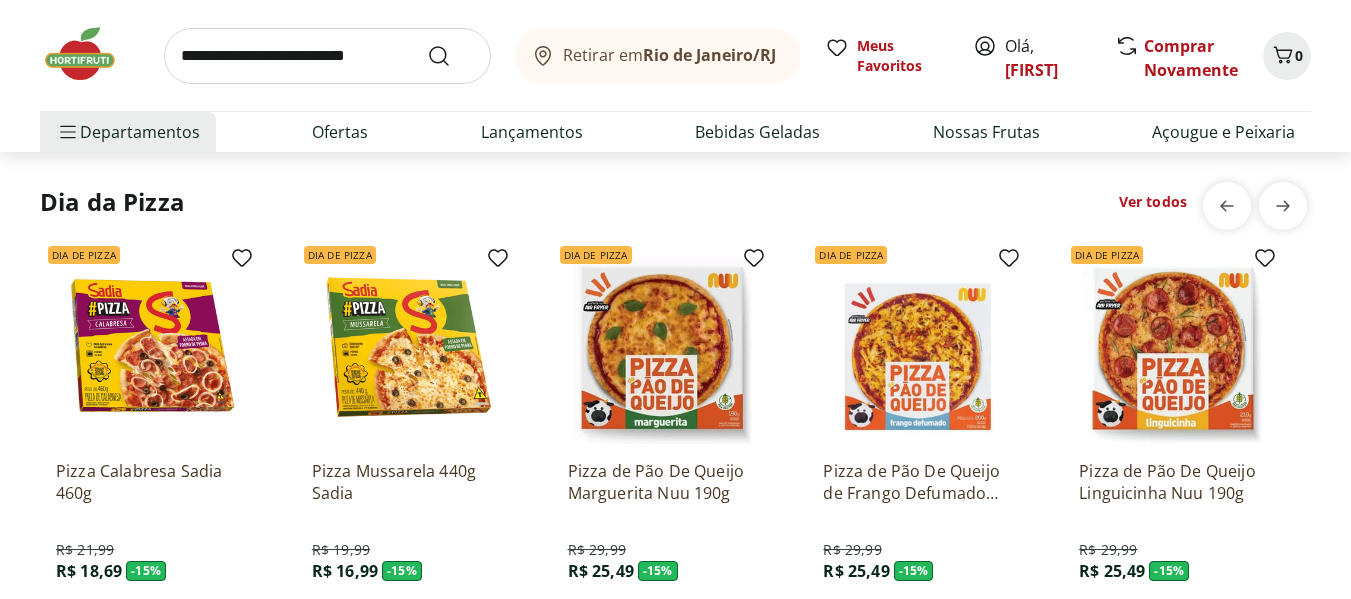 scroll, scrollTop: 2151, scrollLeft: 0, axis: vertical 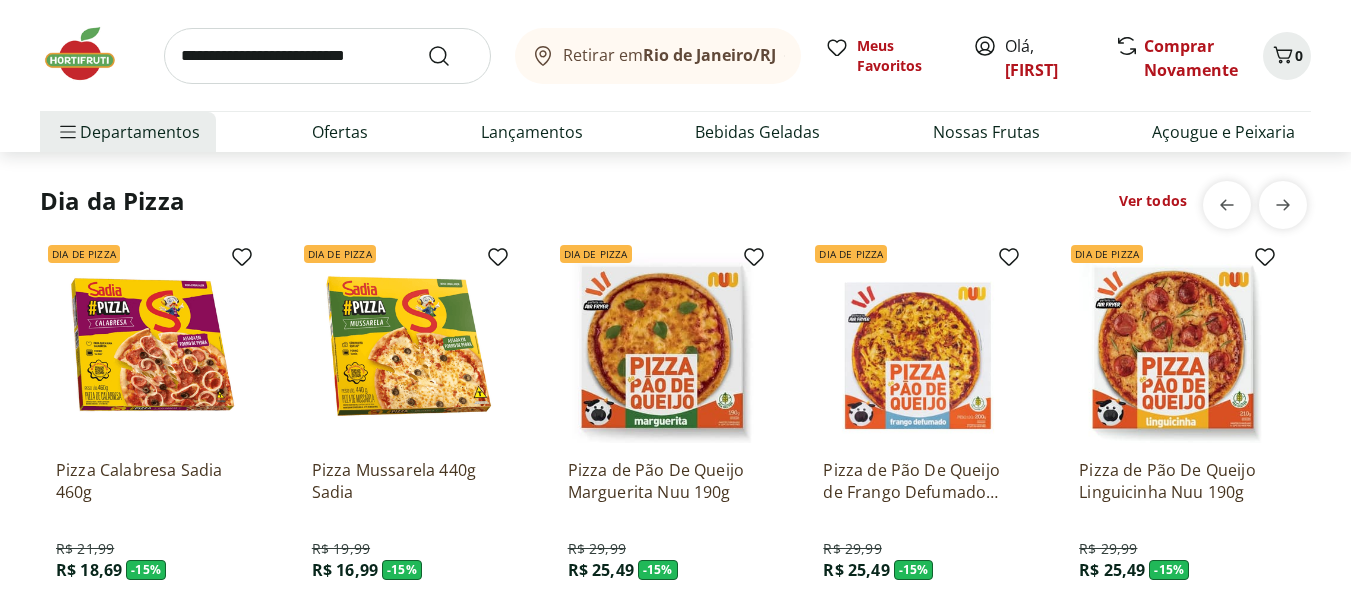 click on "Dia de Pizza" at bounding box center (357, -330) 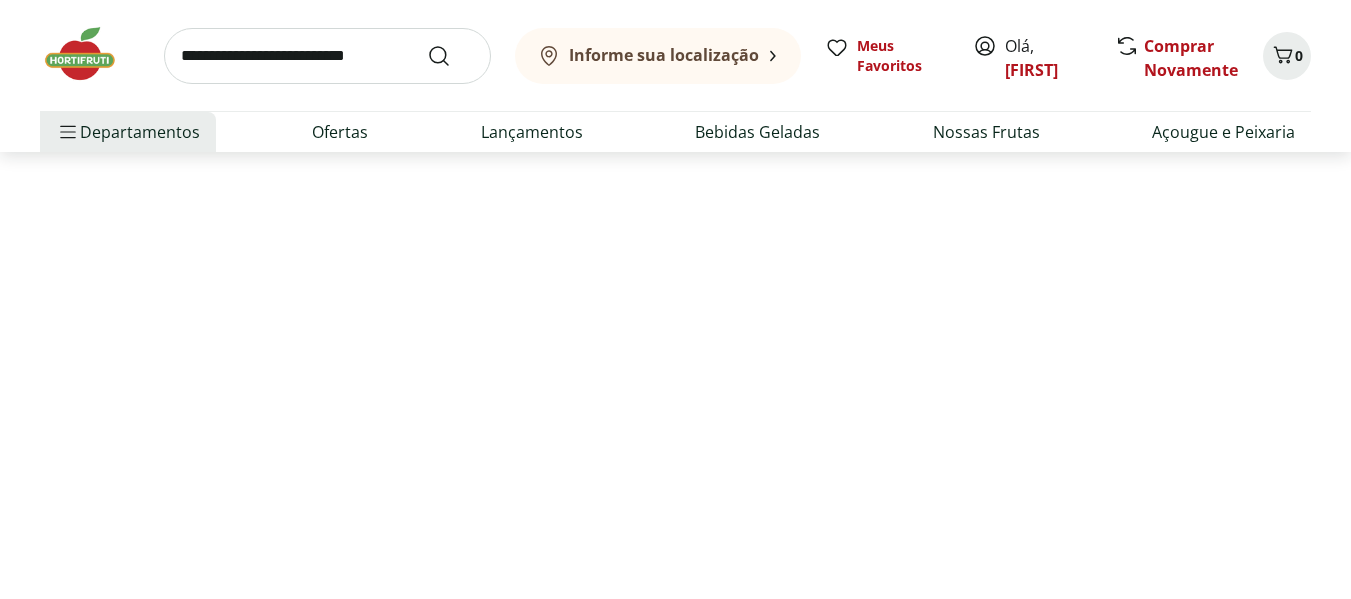scroll, scrollTop: 0, scrollLeft: 0, axis: both 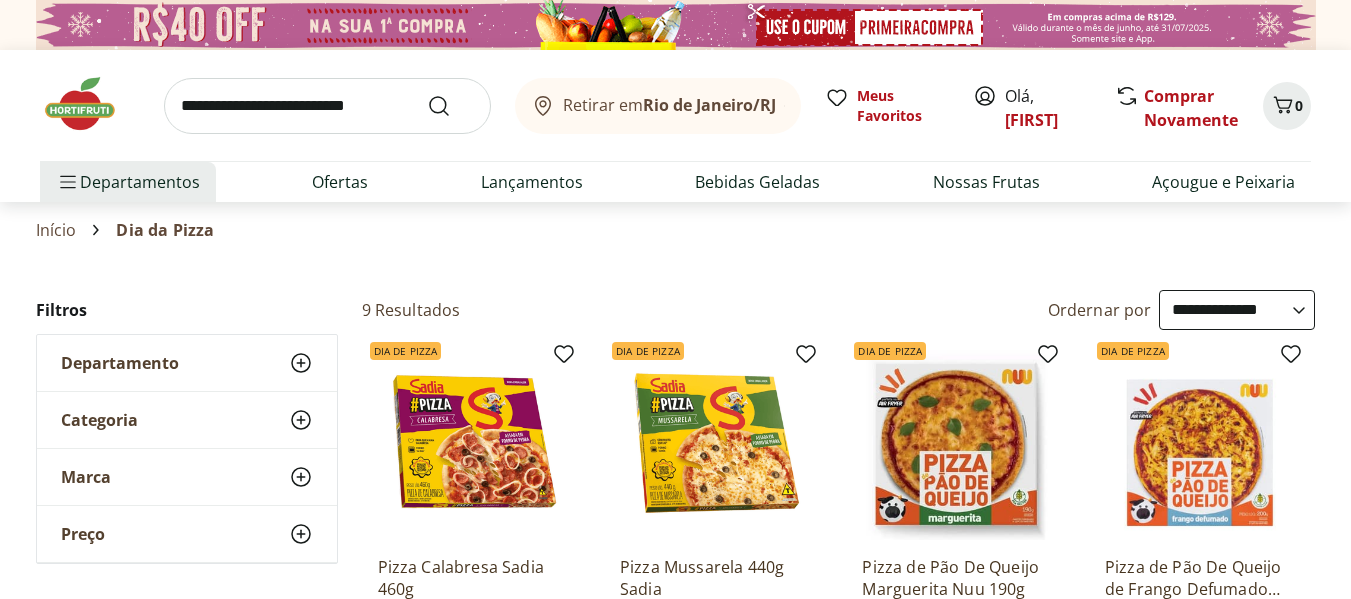 click 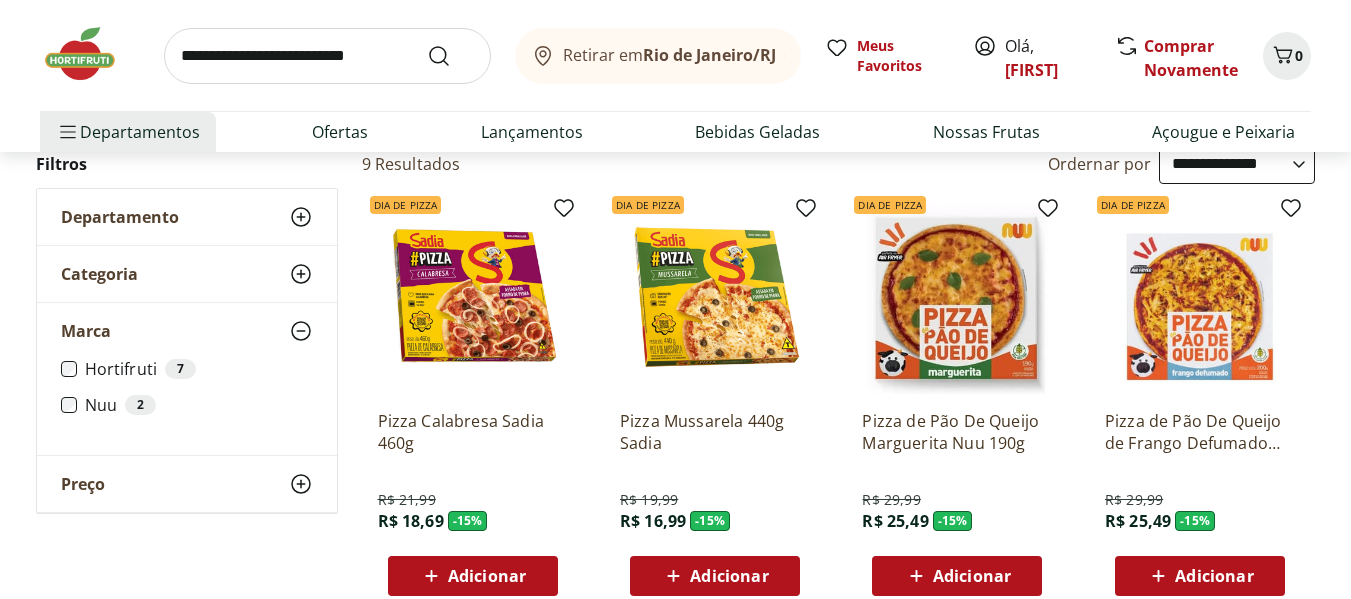 scroll, scrollTop: 145, scrollLeft: 0, axis: vertical 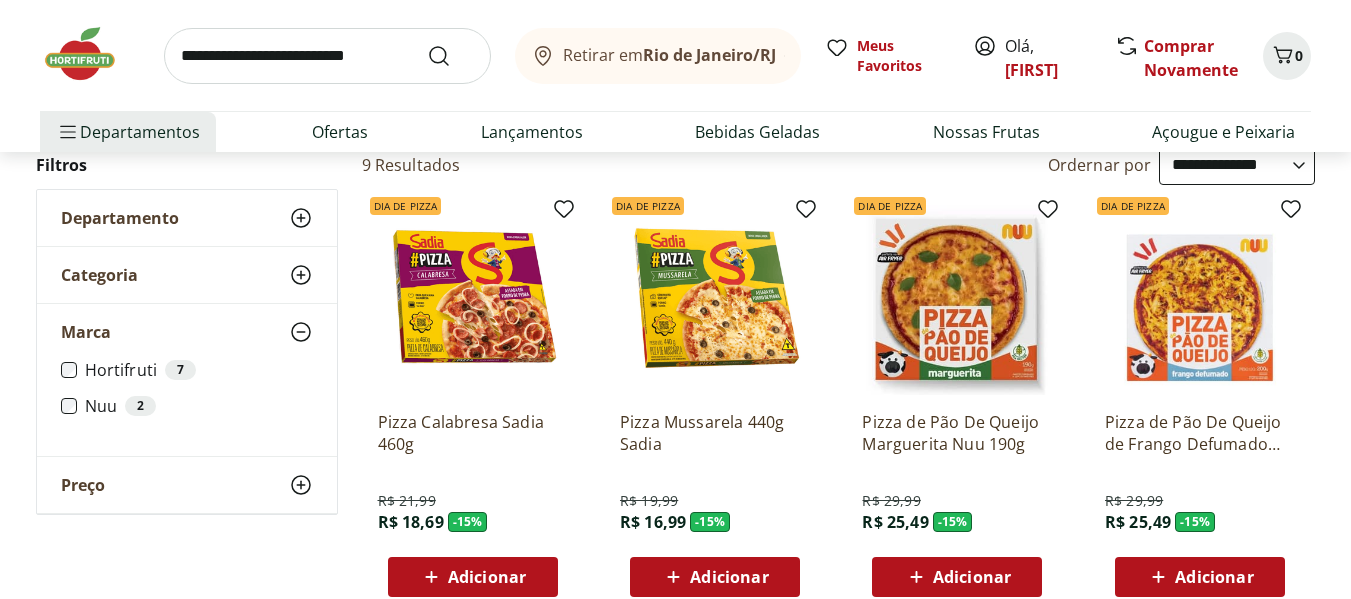 click 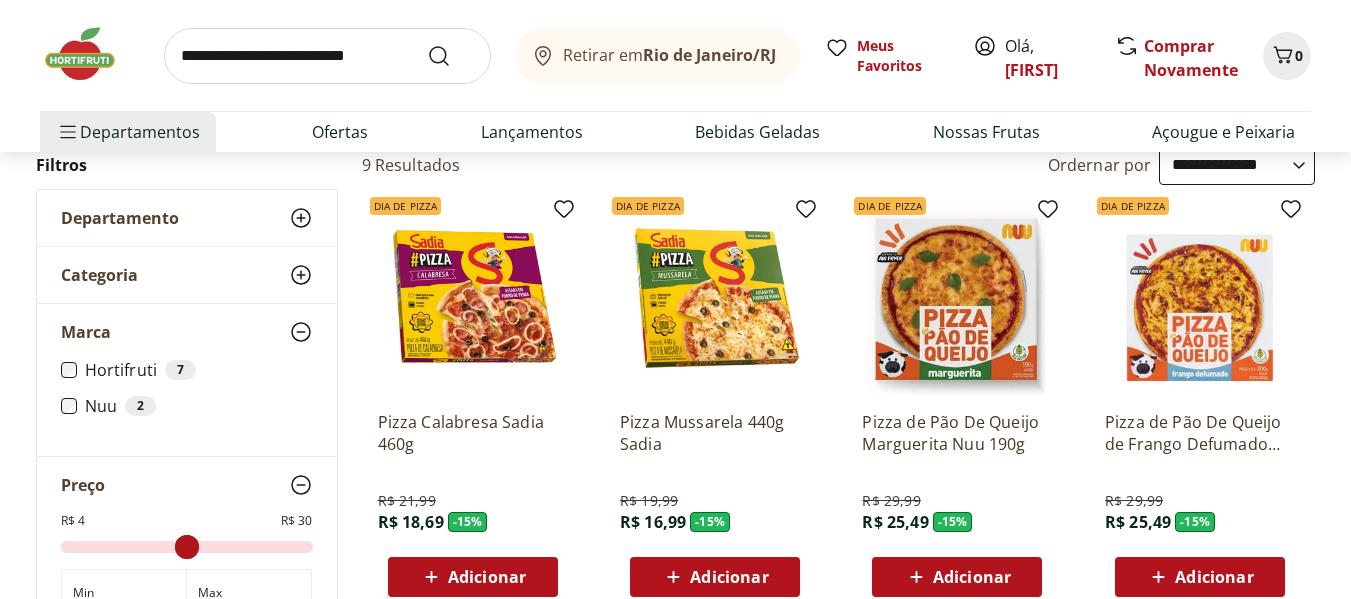 click 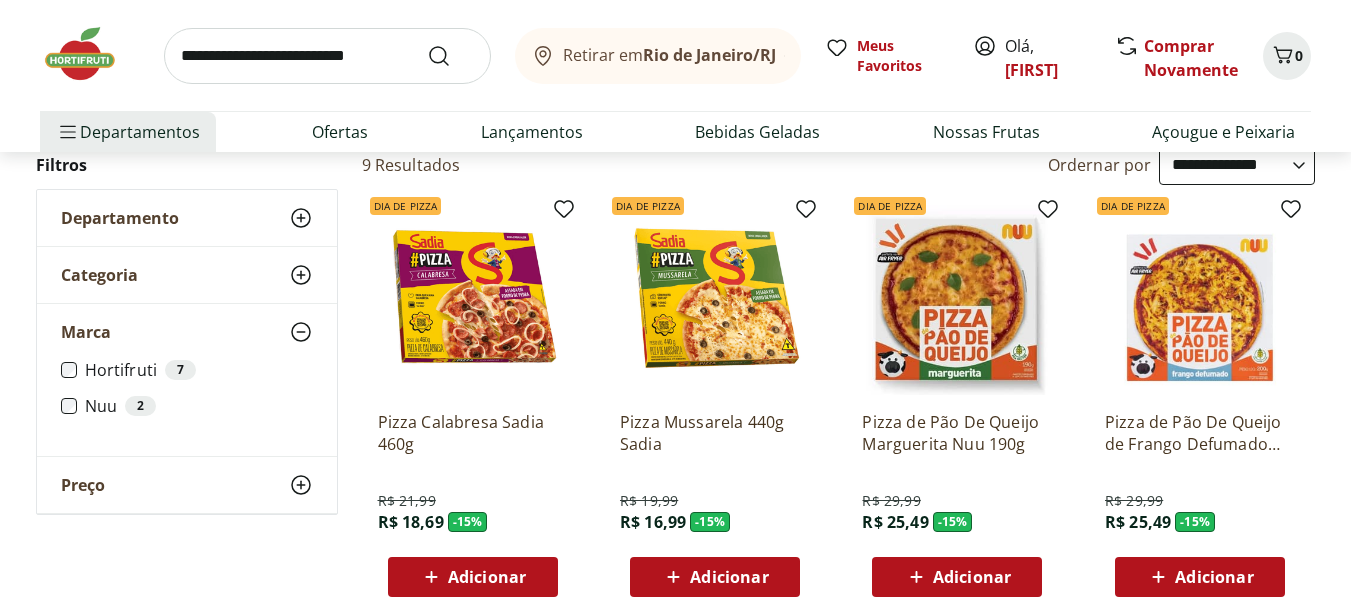 click 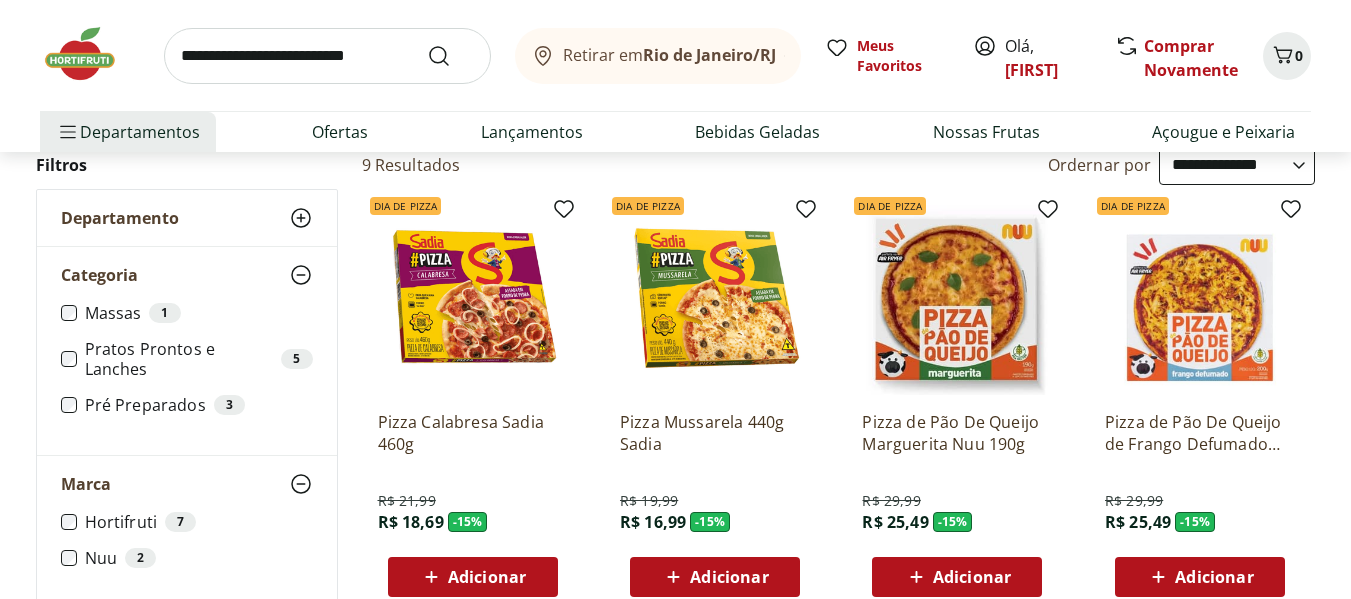 click 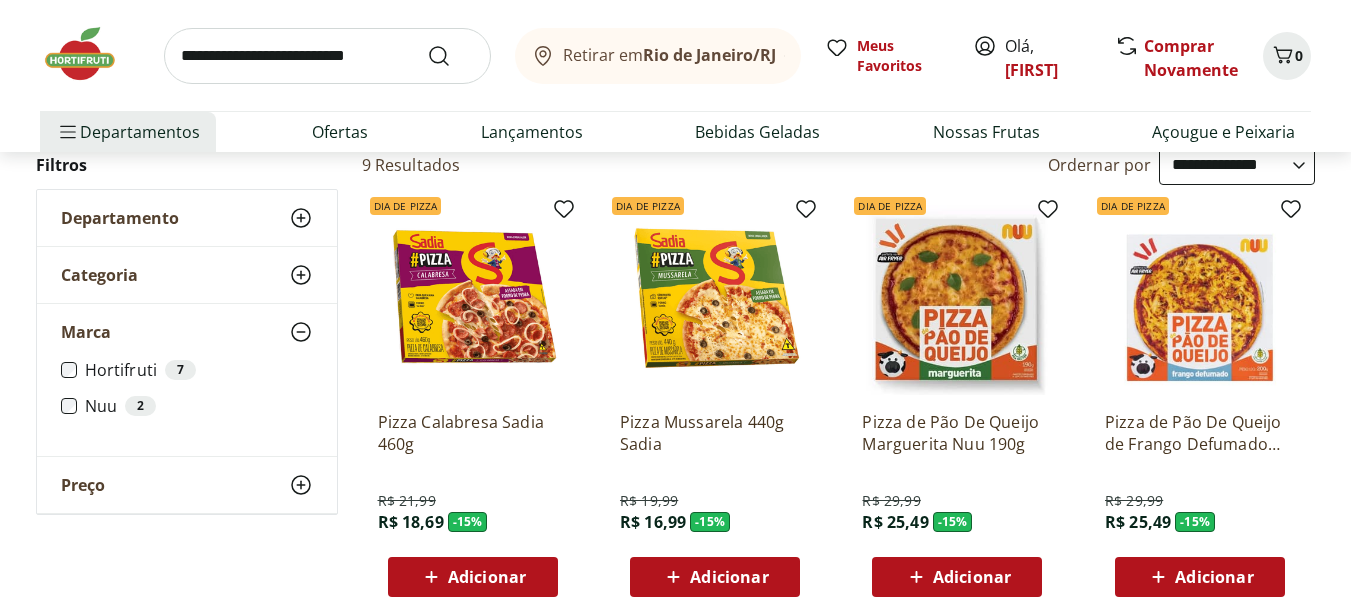 click on "Departamento" at bounding box center (187, 218) 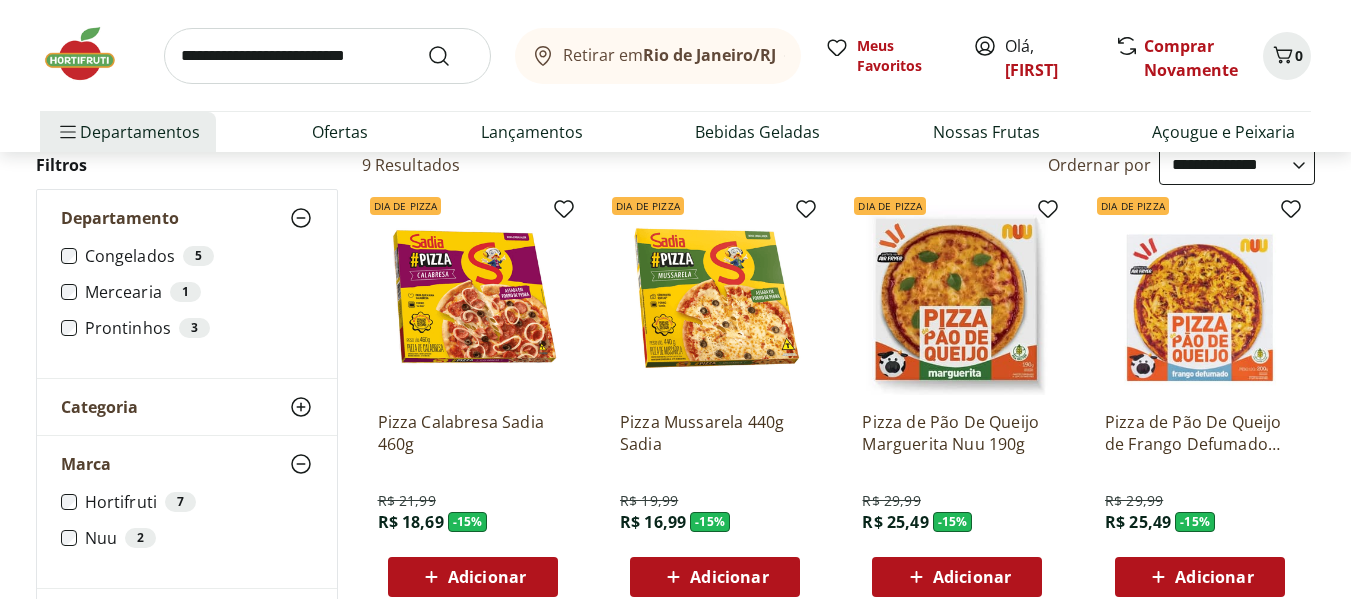 click on "Departamento" at bounding box center [187, 218] 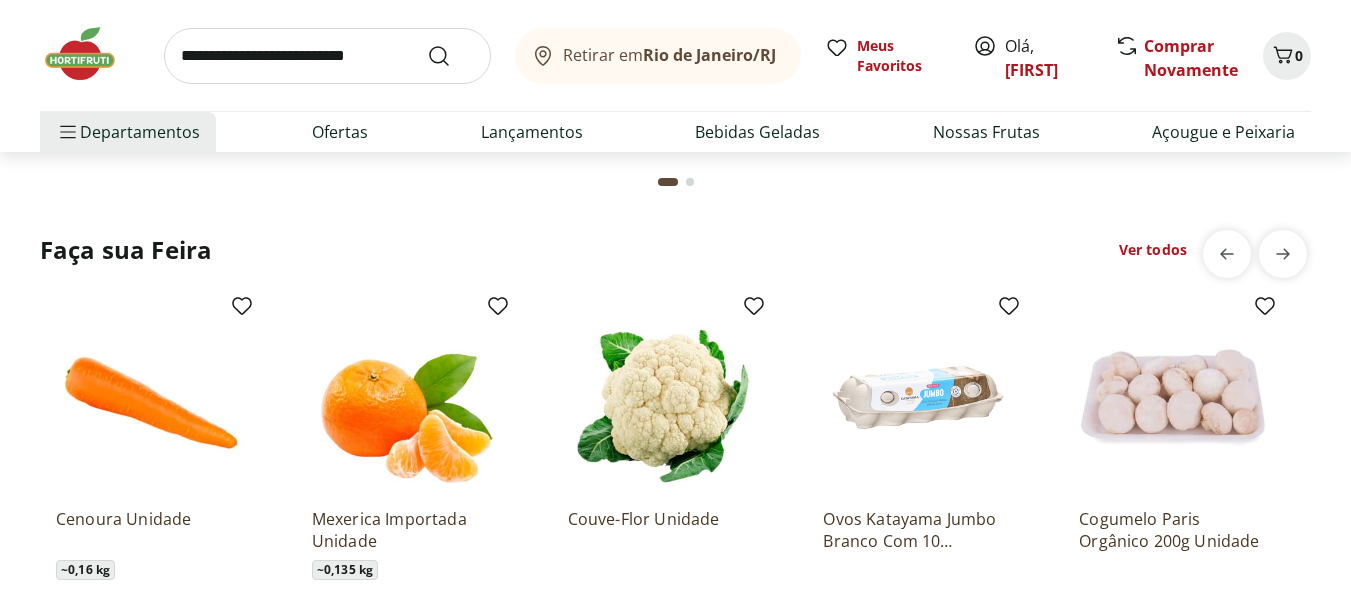 scroll, scrollTop: 4331, scrollLeft: 0, axis: vertical 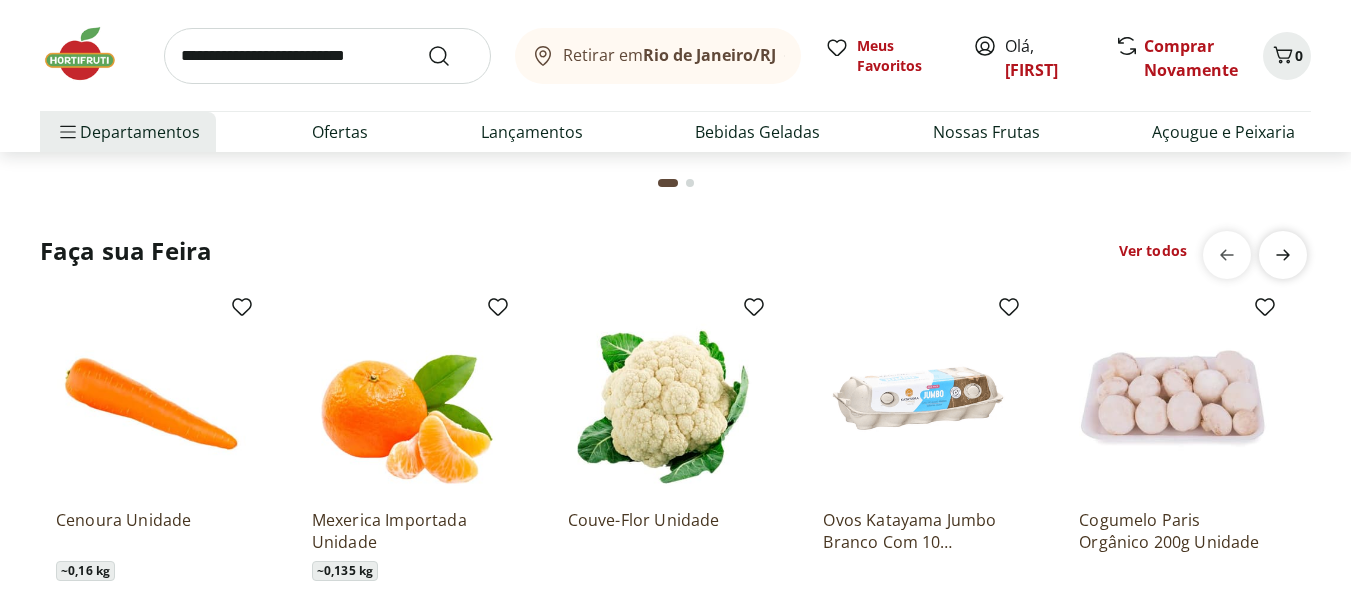 click 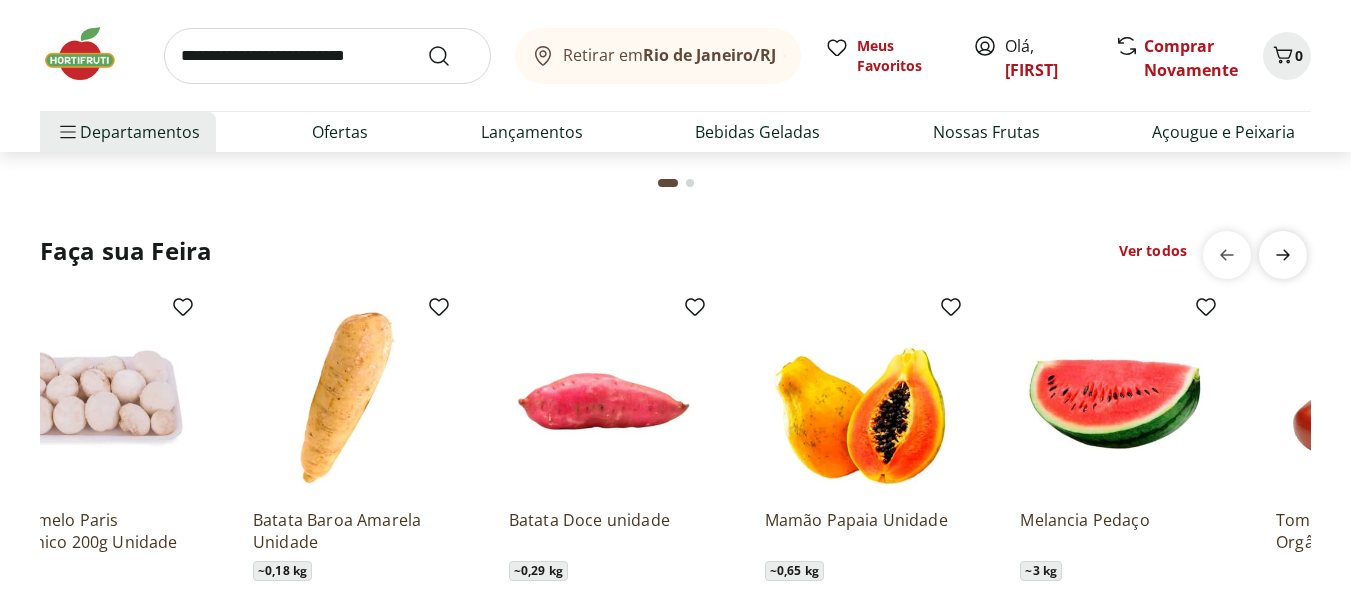 scroll, scrollTop: 0, scrollLeft: 1279, axis: horizontal 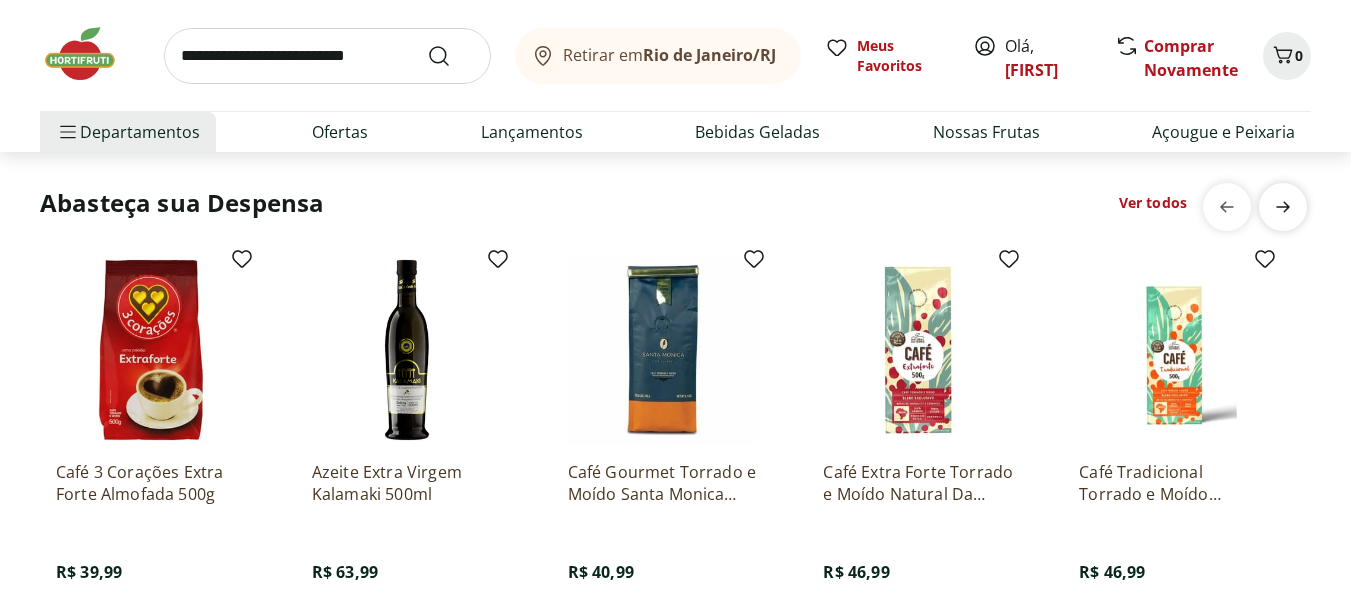 click at bounding box center [1283, -2129] 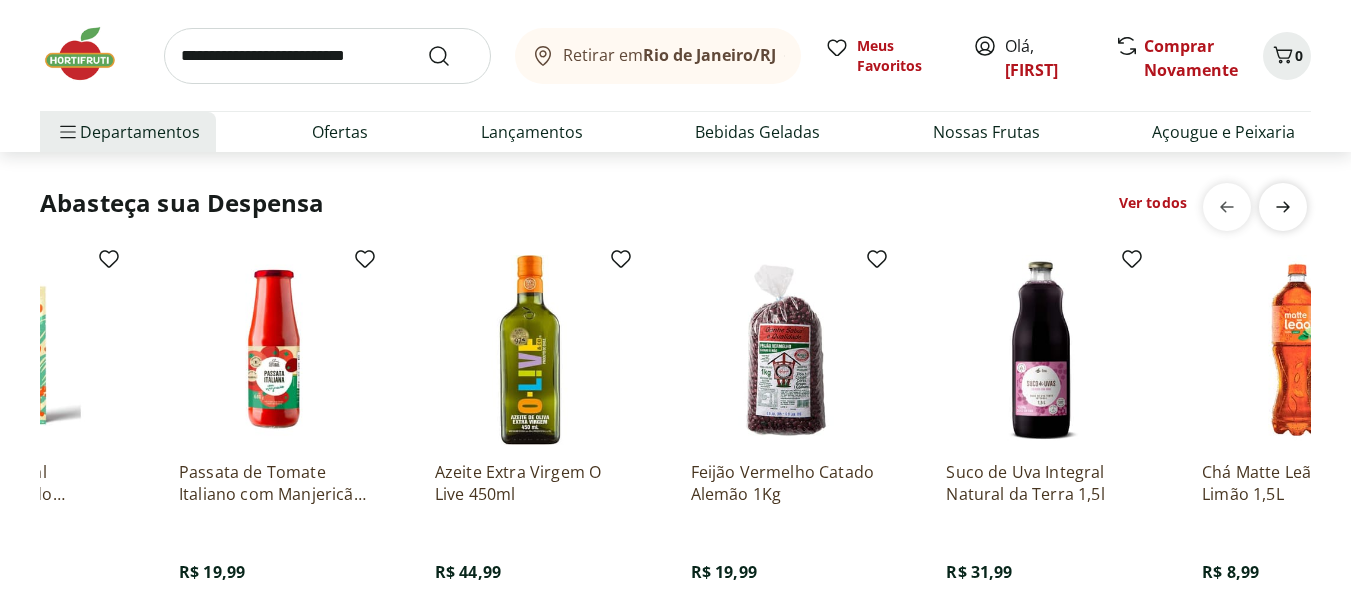 scroll, scrollTop: 0, scrollLeft: 1279, axis: horizontal 